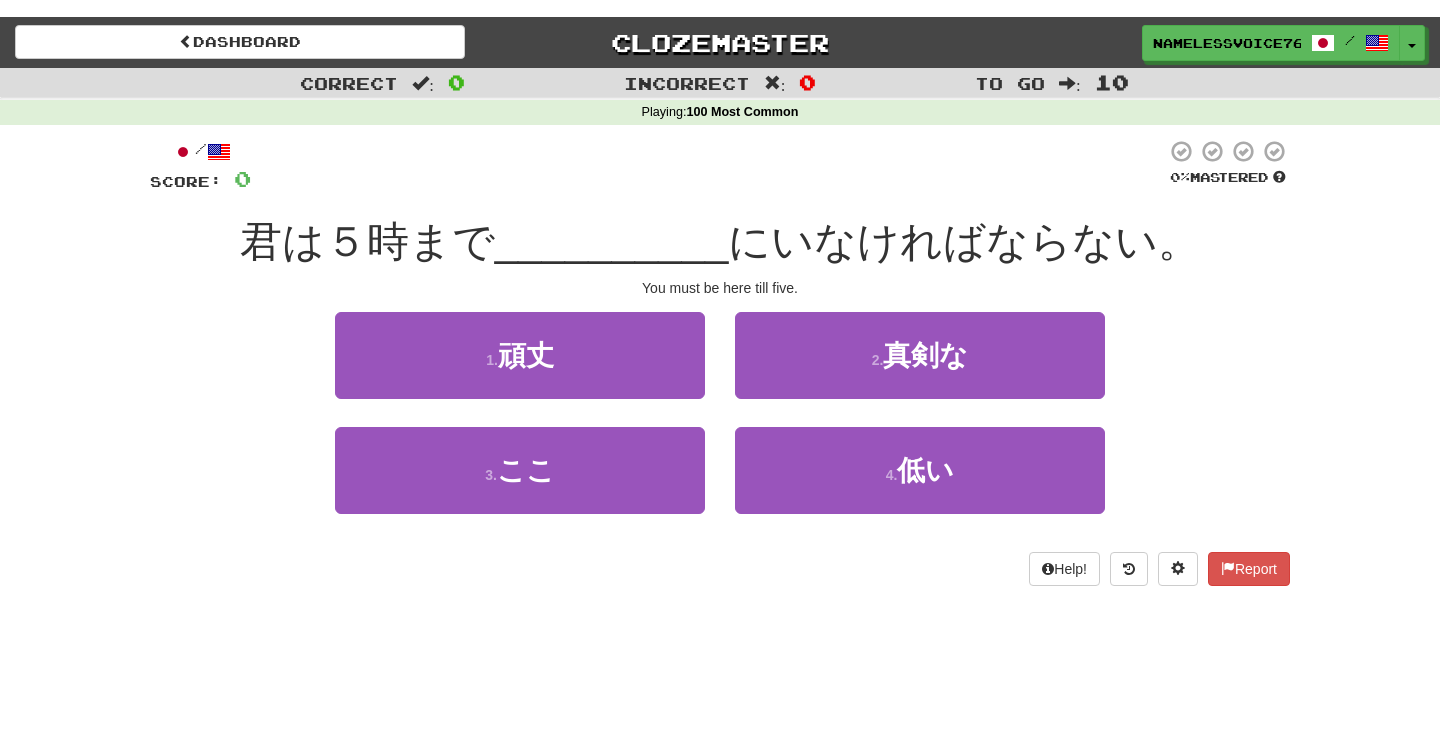 scroll, scrollTop: 0, scrollLeft: 0, axis: both 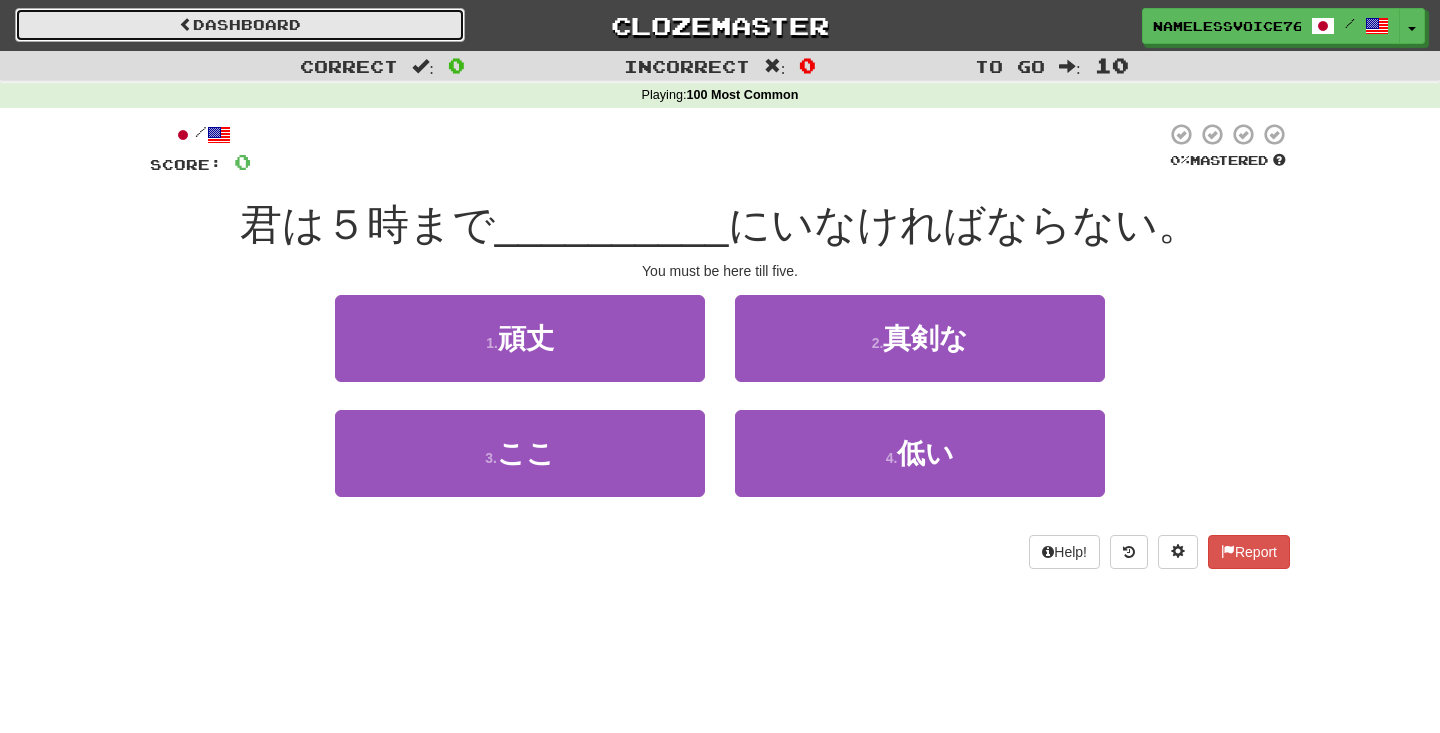 click on "Dashboard" at bounding box center (240, 25) 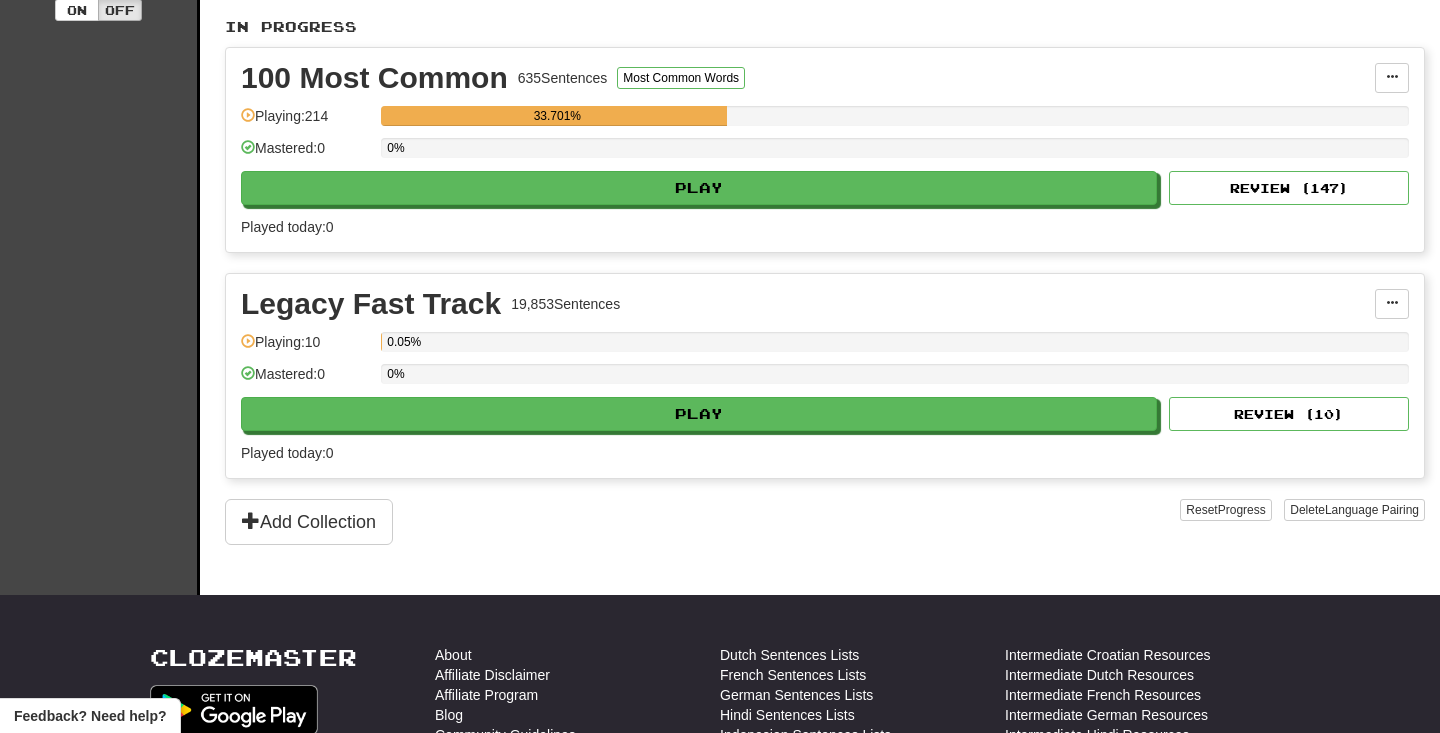 scroll, scrollTop: 413, scrollLeft: 0, axis: vertical 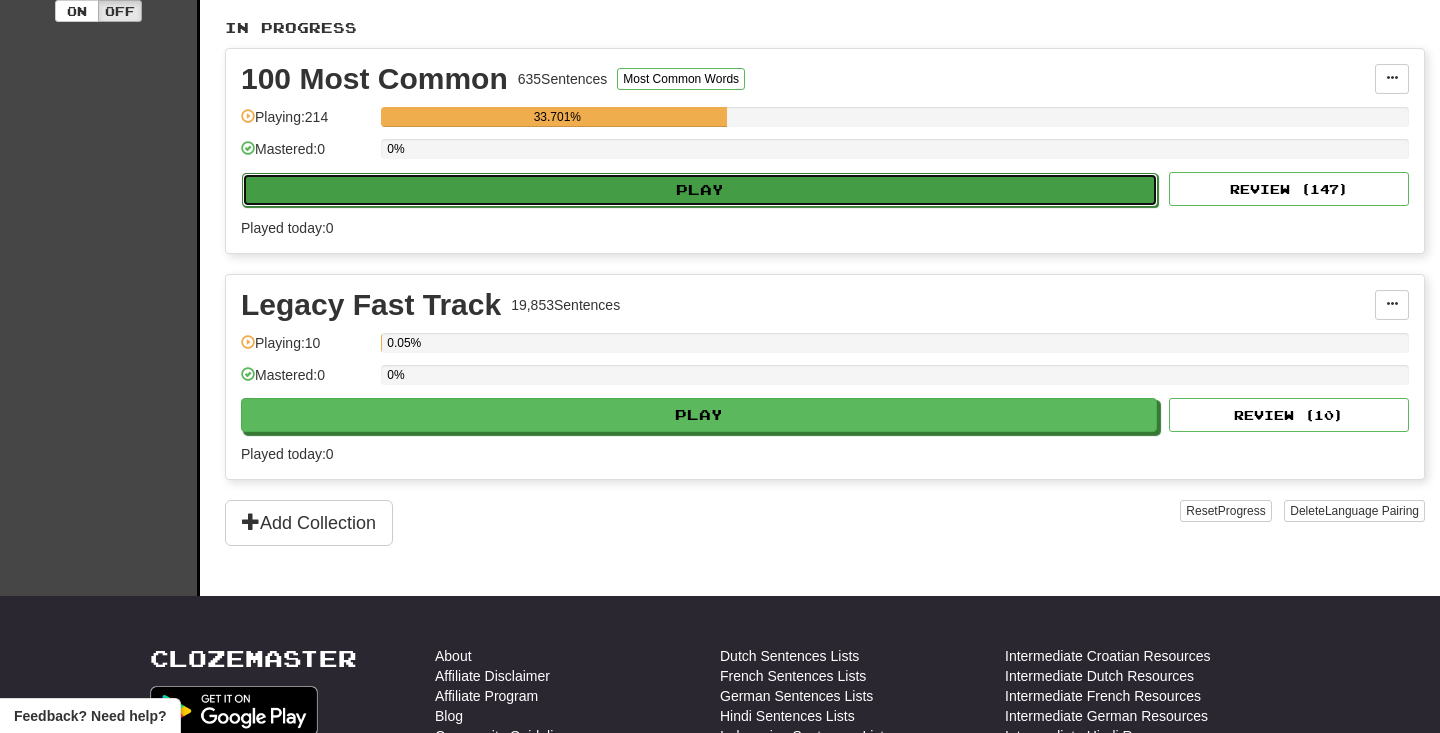 click on "Play" at bounding box center [700, 190] 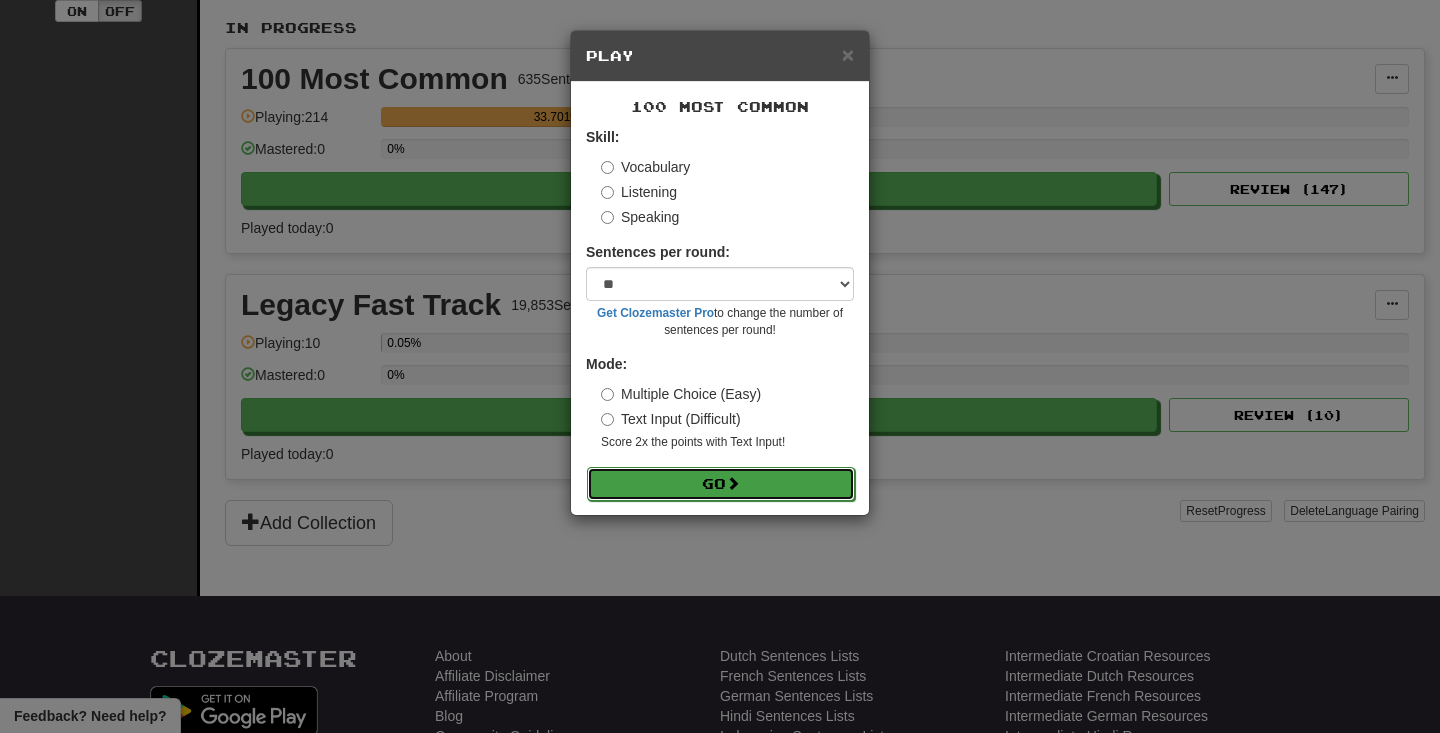 click on "Go" at bounding box center [721, 484] 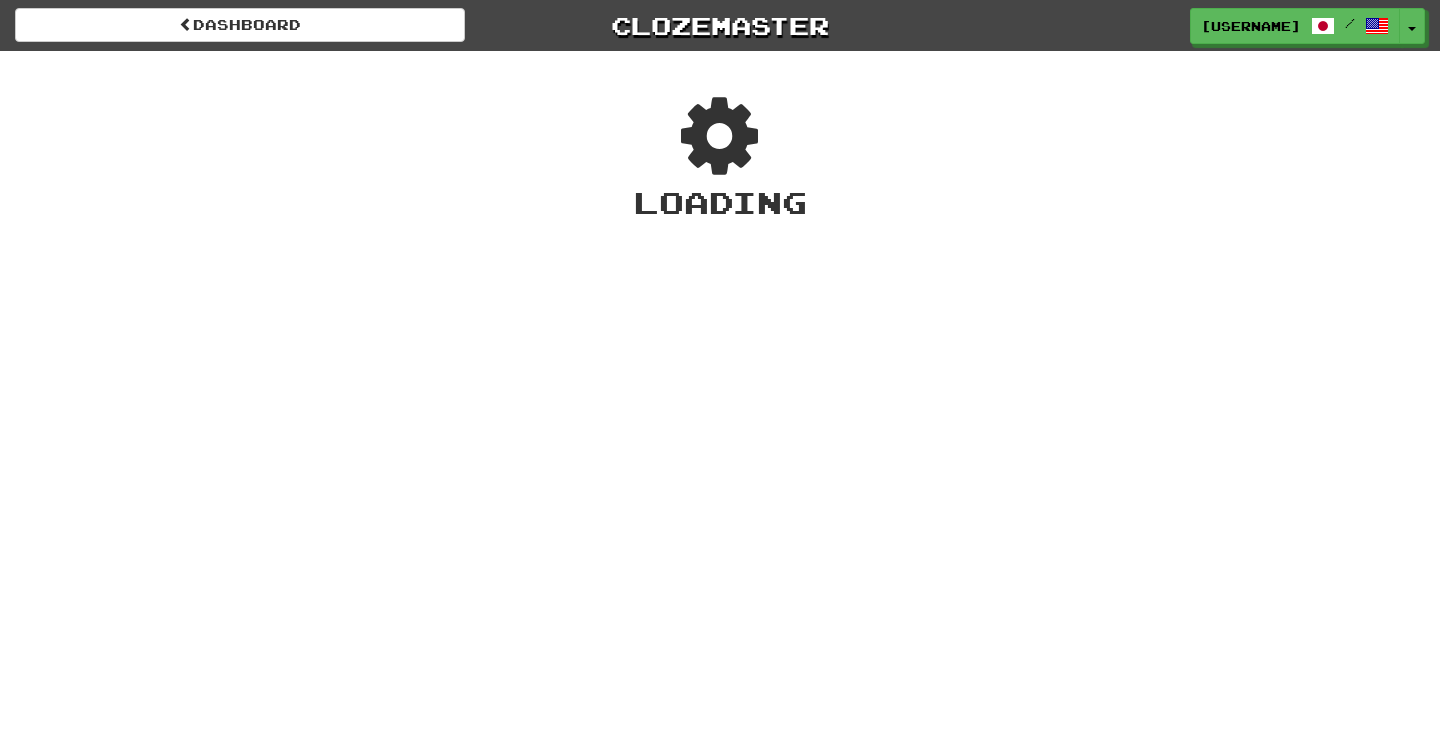 scroll, scrollTop: 0, scrollLeft: 0, axis: both 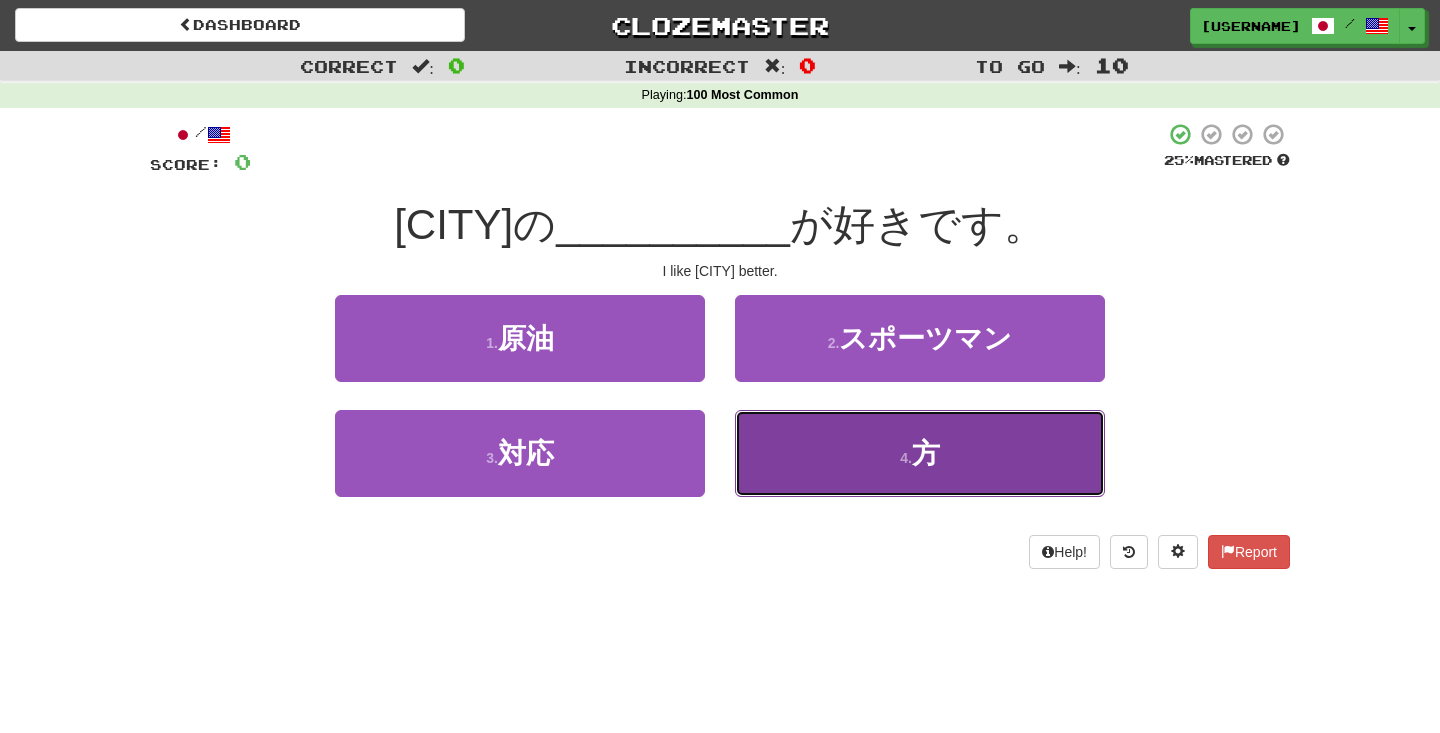 click on "4 .  方" at bounding box center (920, 453) 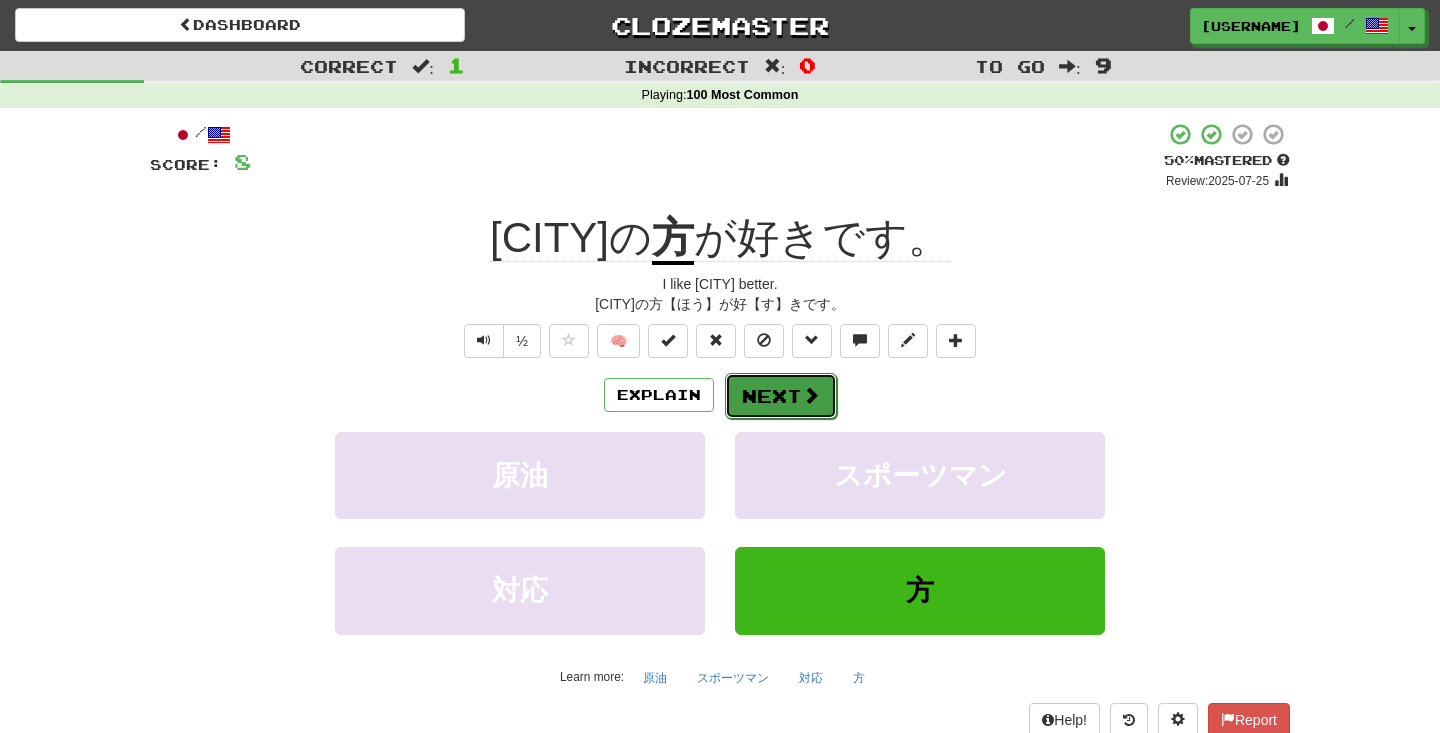 click on "Next" at bounding box center [781, 396] 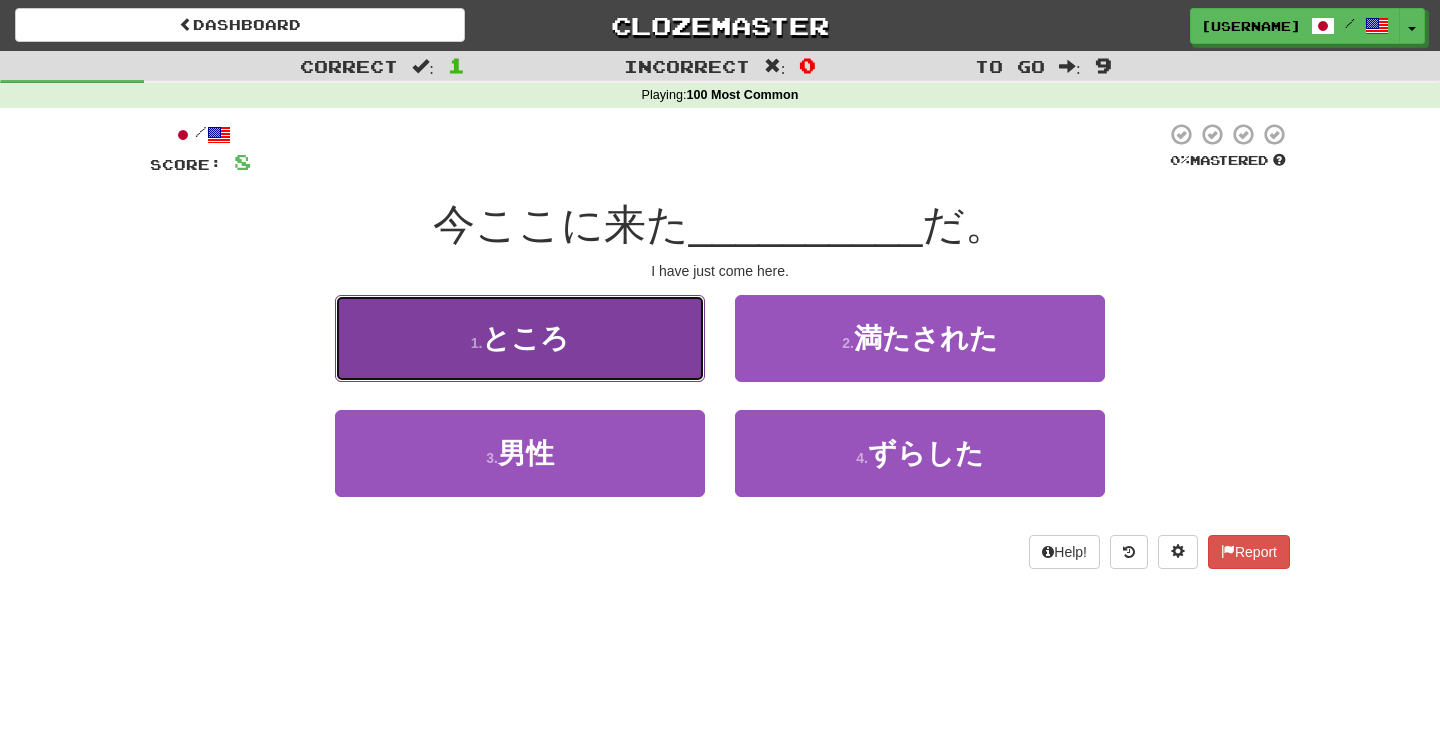 click on "1 .  ところ" at bounding box center (520, 338) 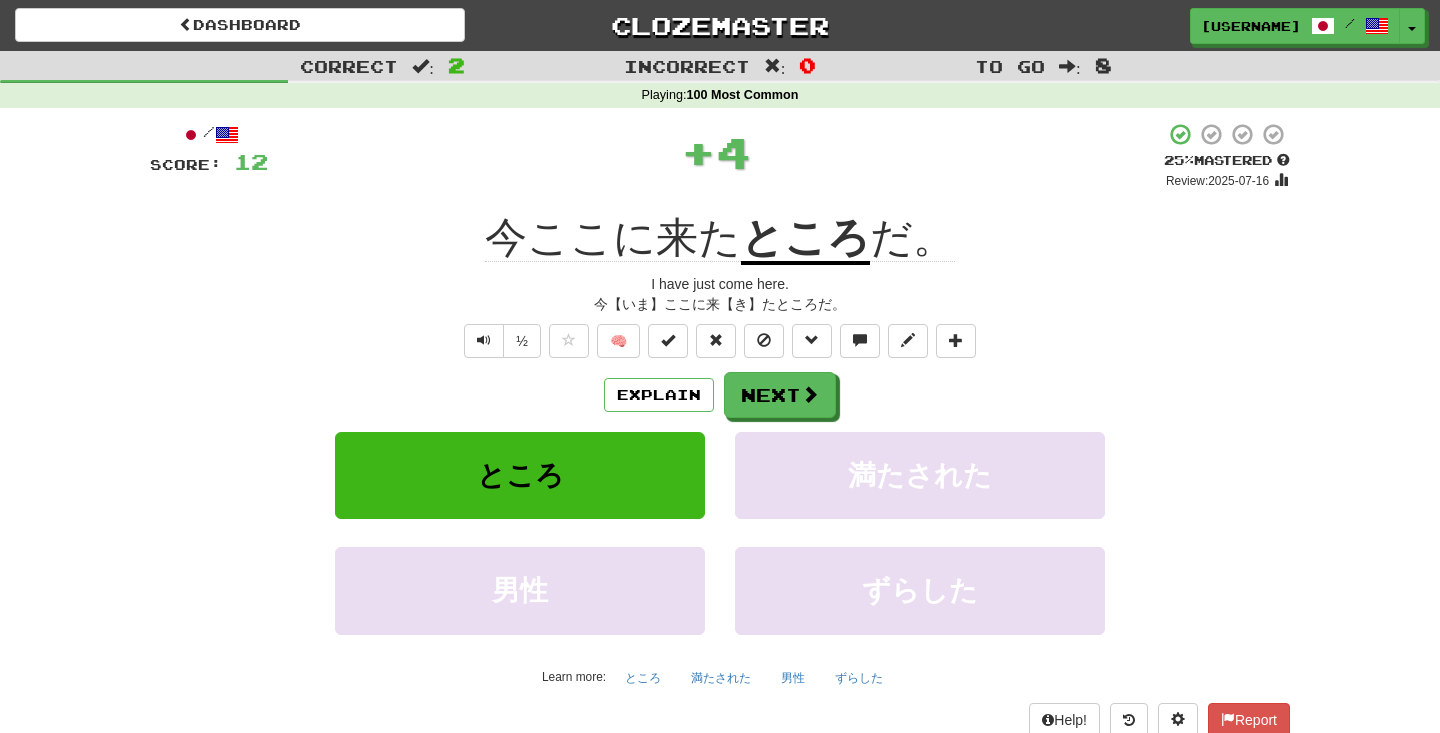 click on "ところ" at bounding box center [805, 239] 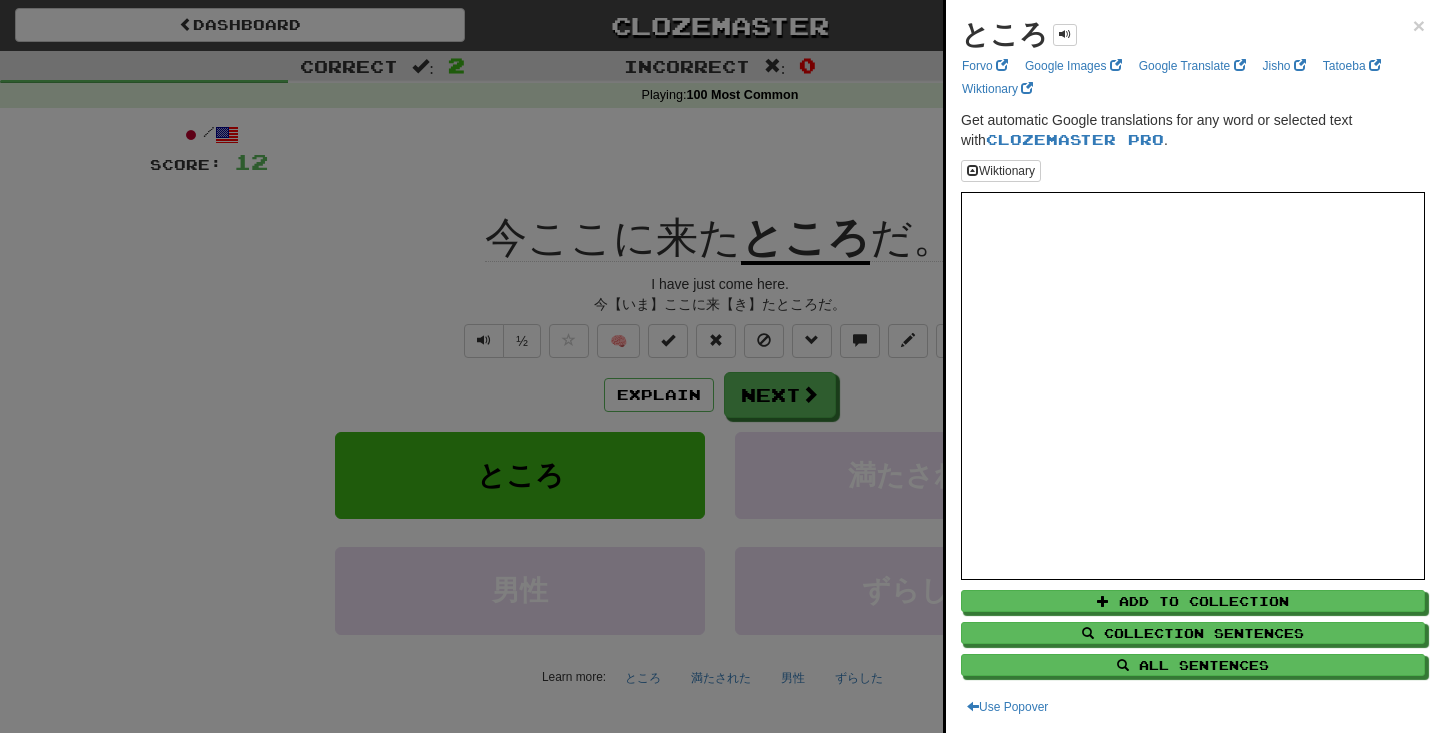 click at bounding box center [720, 366] 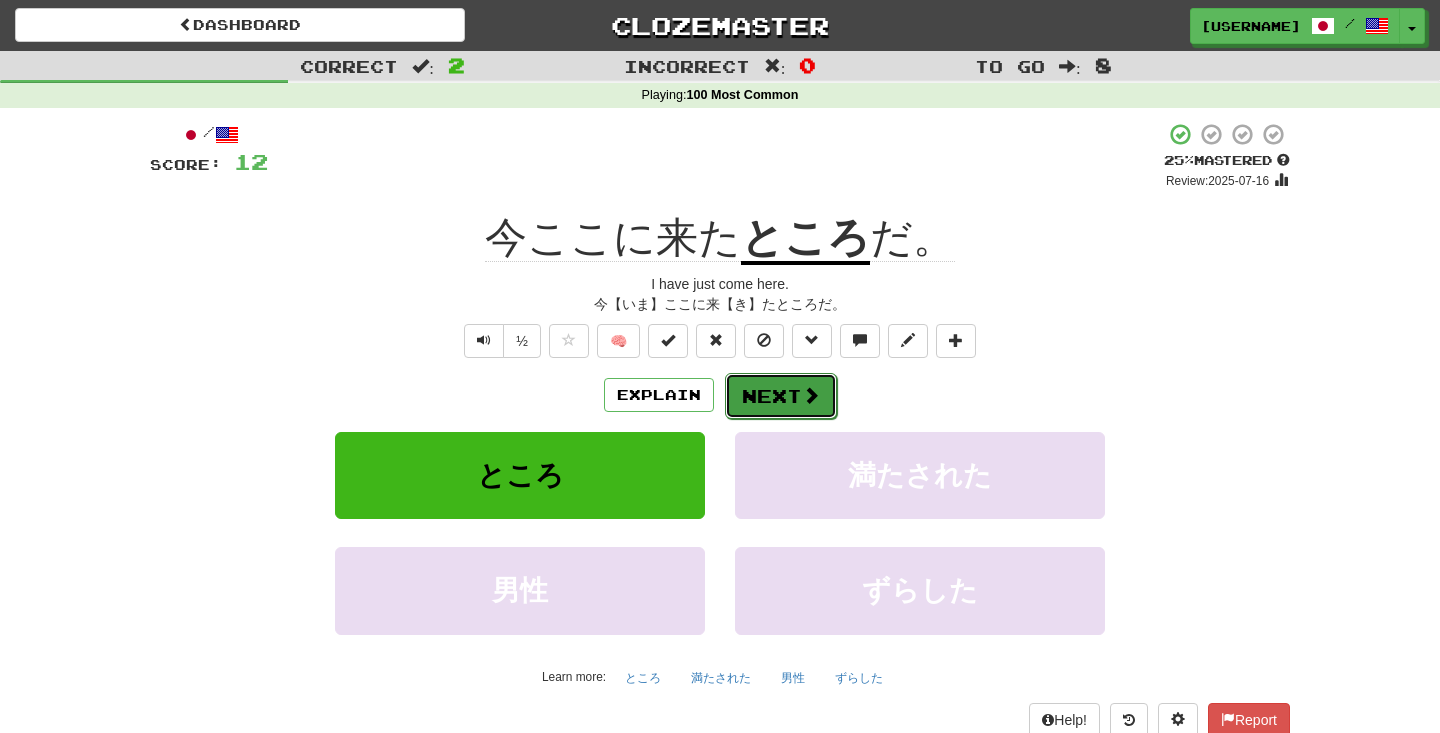 click on "Next" at bounding box center [781, 396] 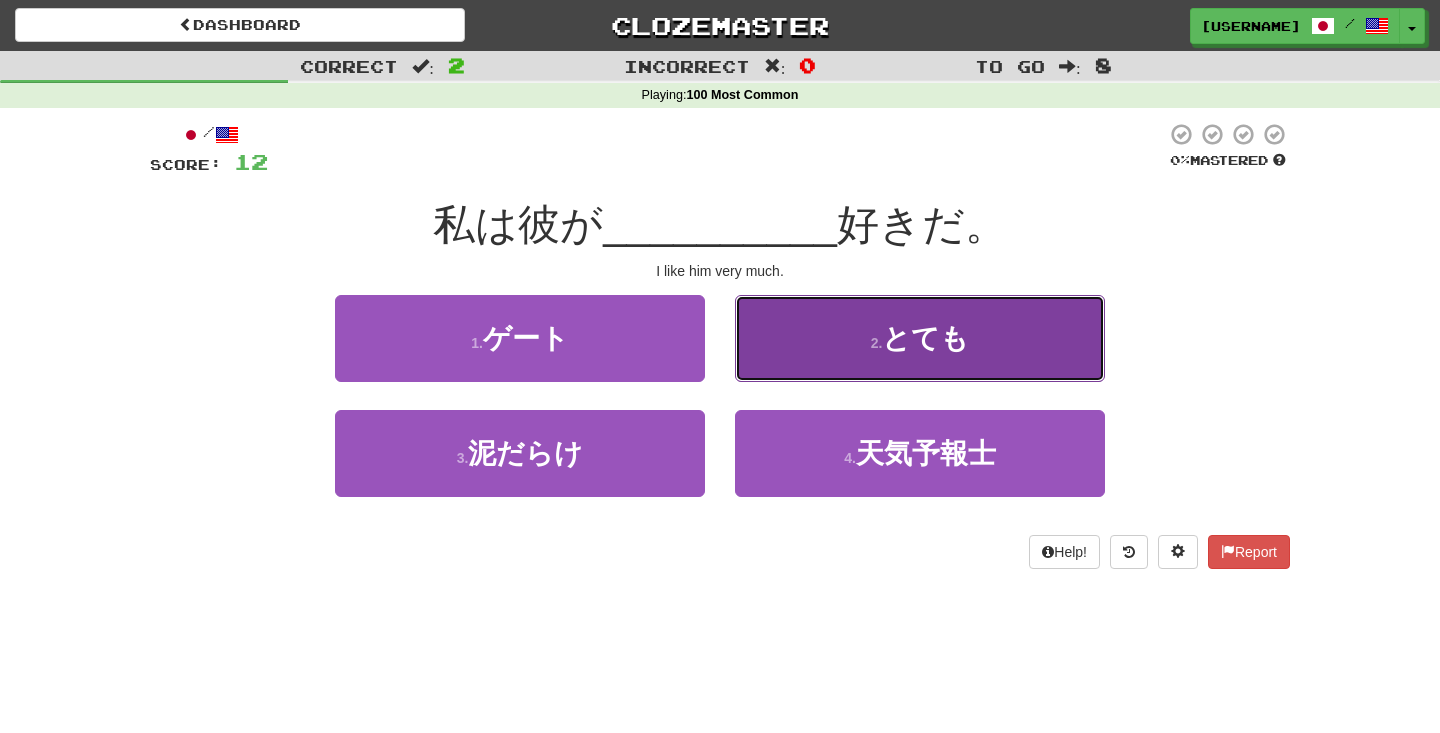 click on "2 .  とても" at bounding box center (920, 338) 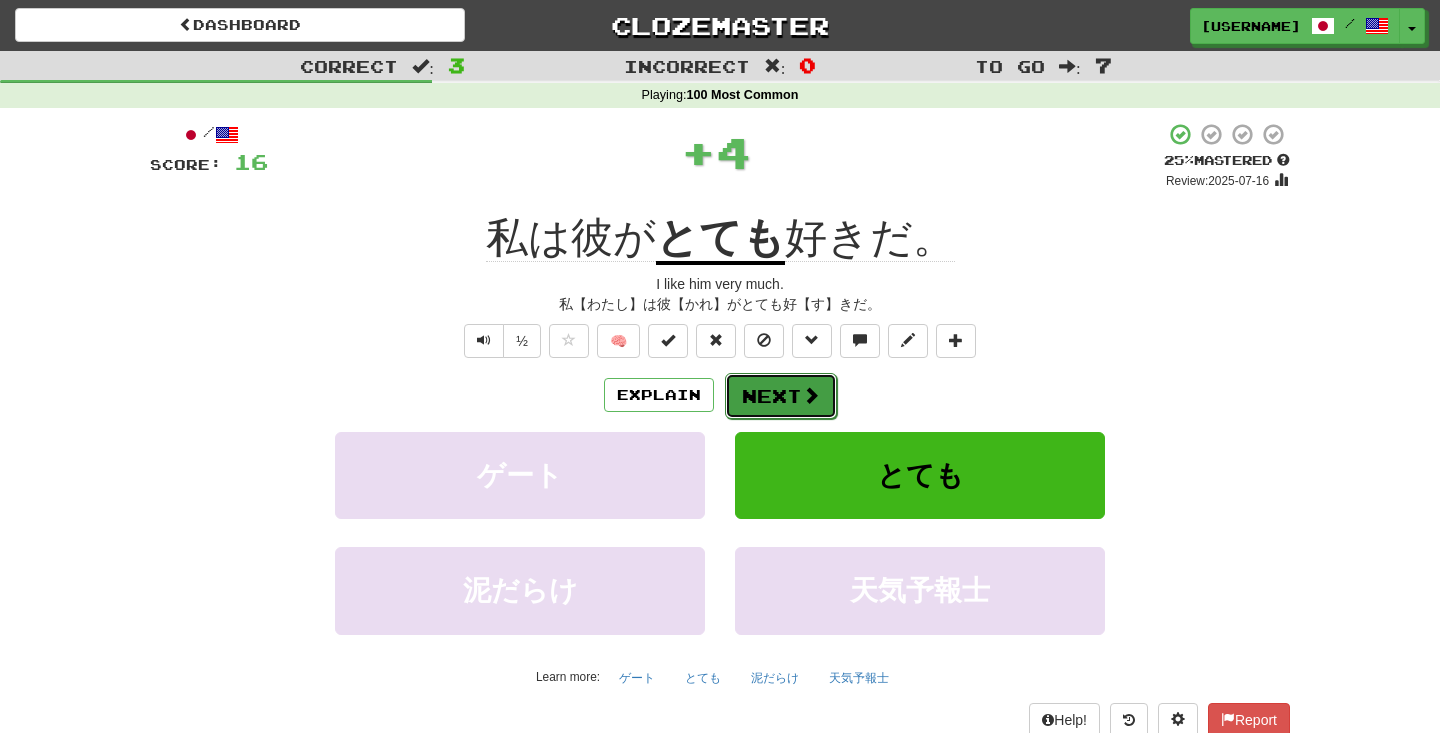 click at bounding box center [811, 395] 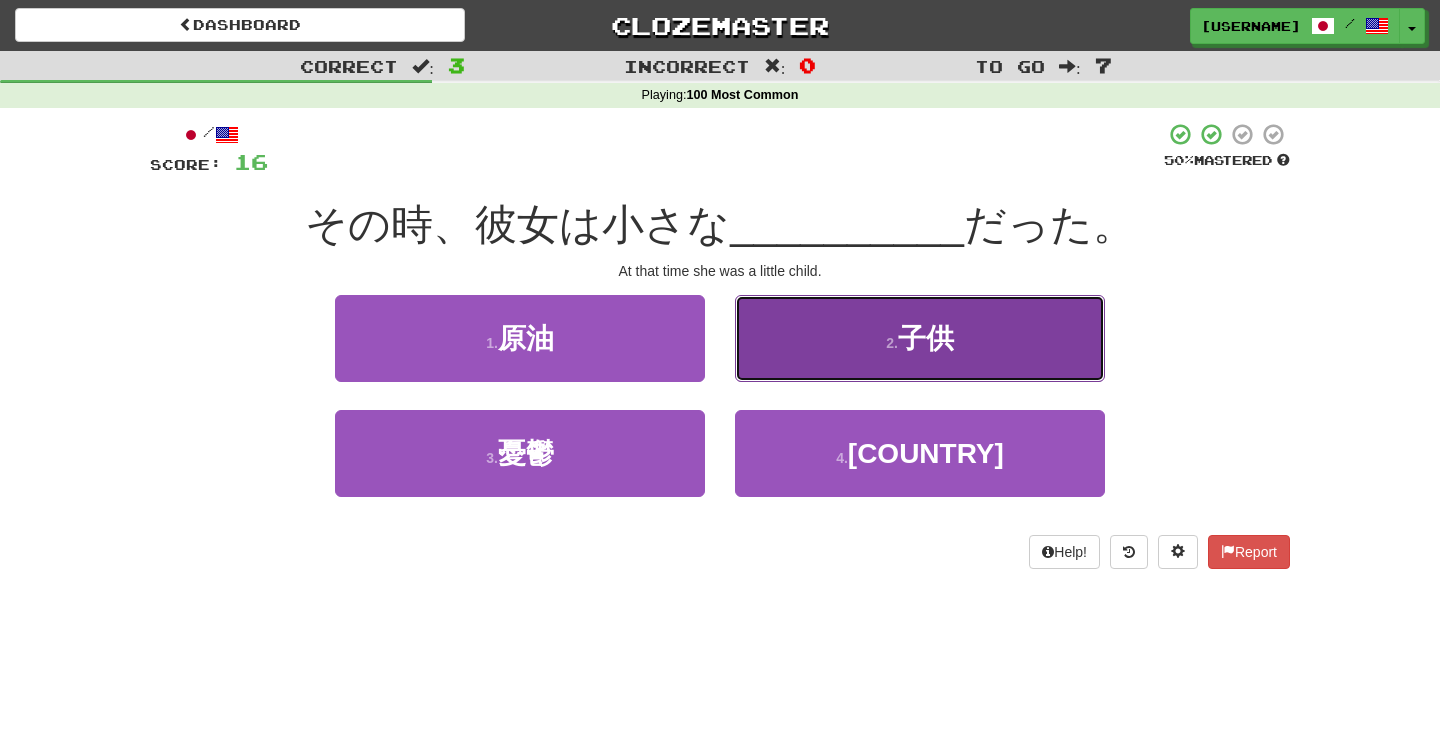 click on "2 .  子供" at bounding box center [920, 338] 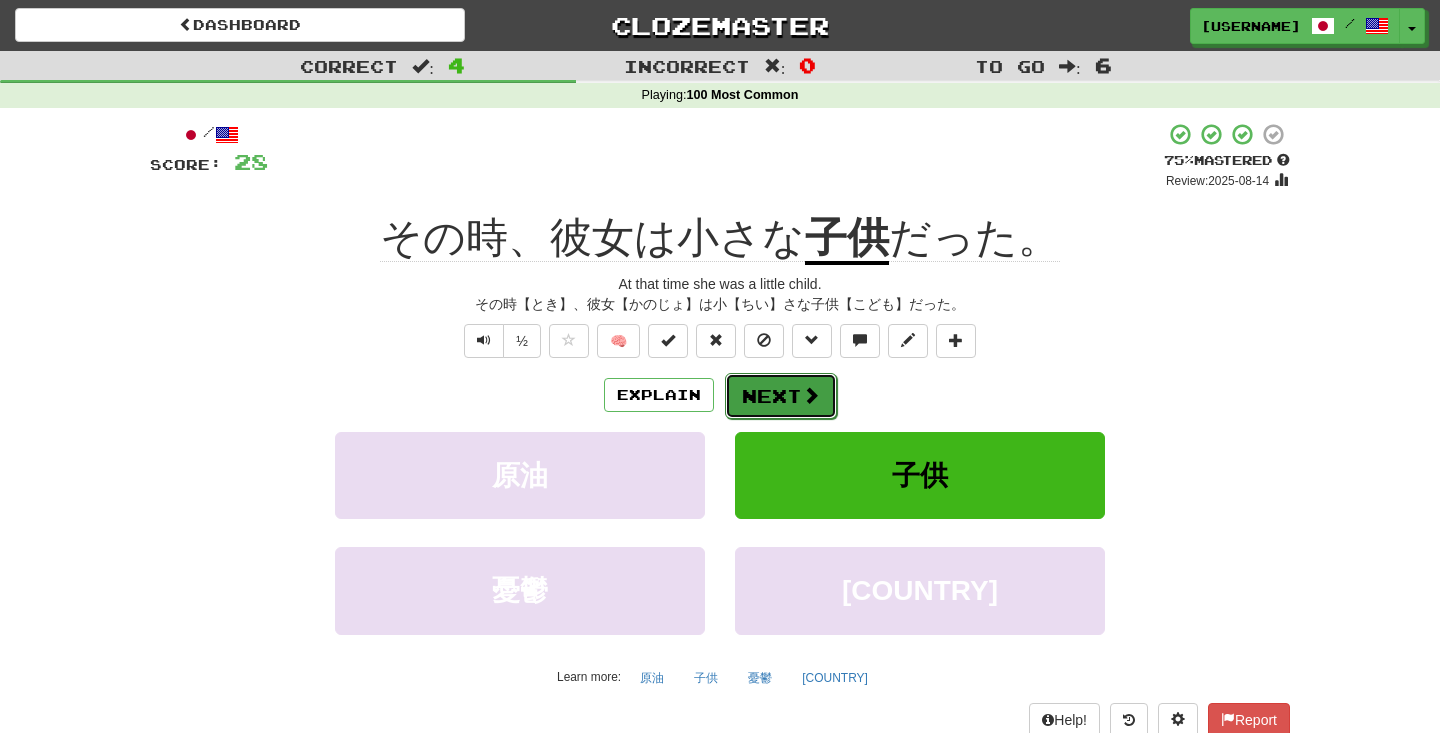 click on "Next" at bounding box center (781, 396) 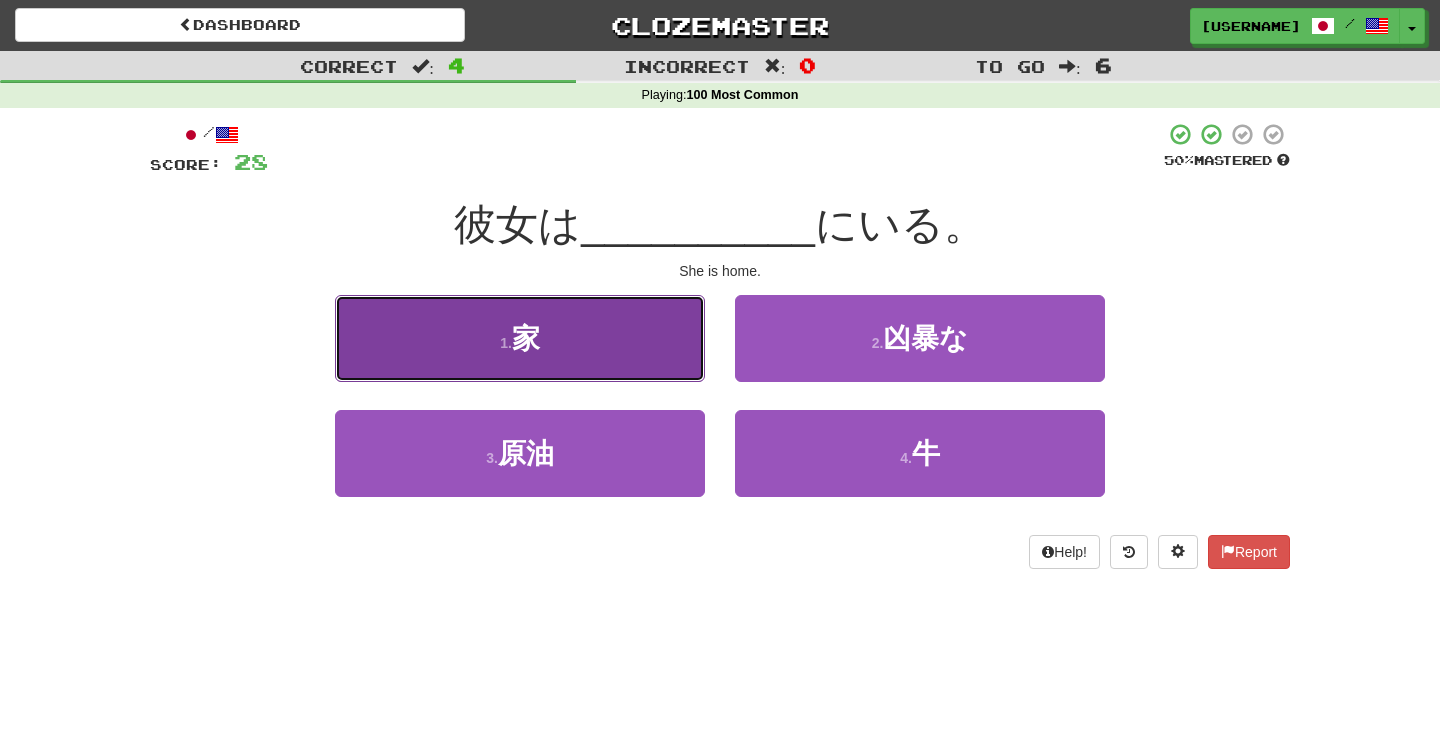 click on "1 .  家" at bounding box center (520, 338) 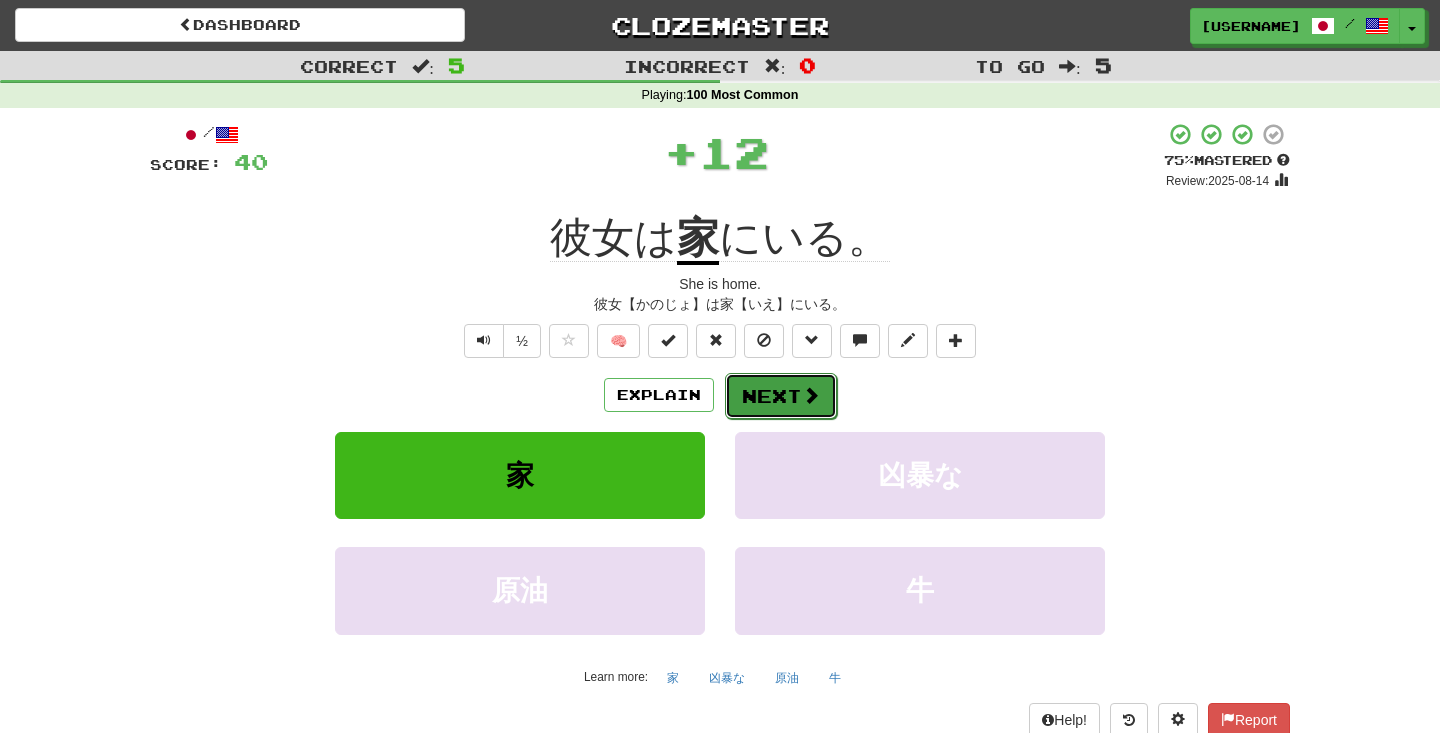 click on "Next" at bounding box center [781, 396] 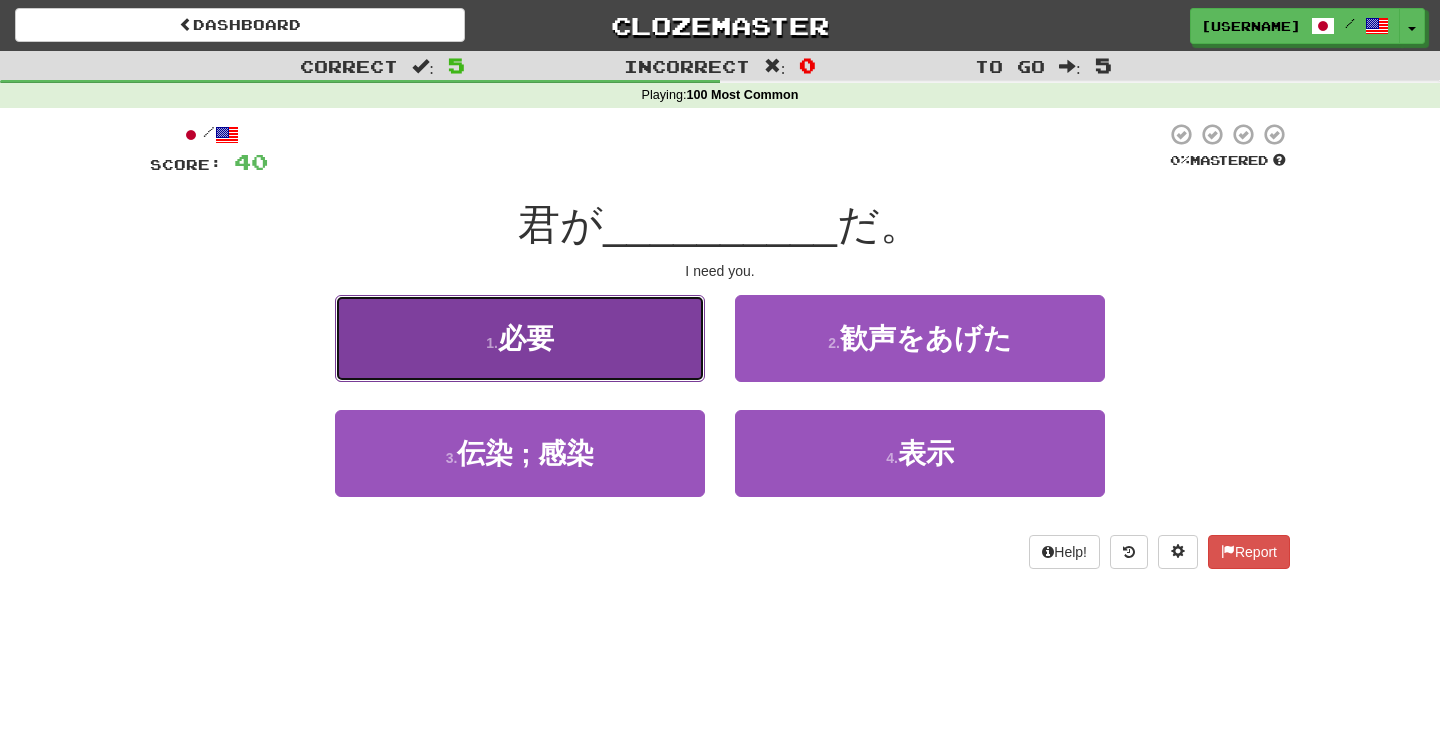 click on "1 .  必要" at bounding box center [520, 338] 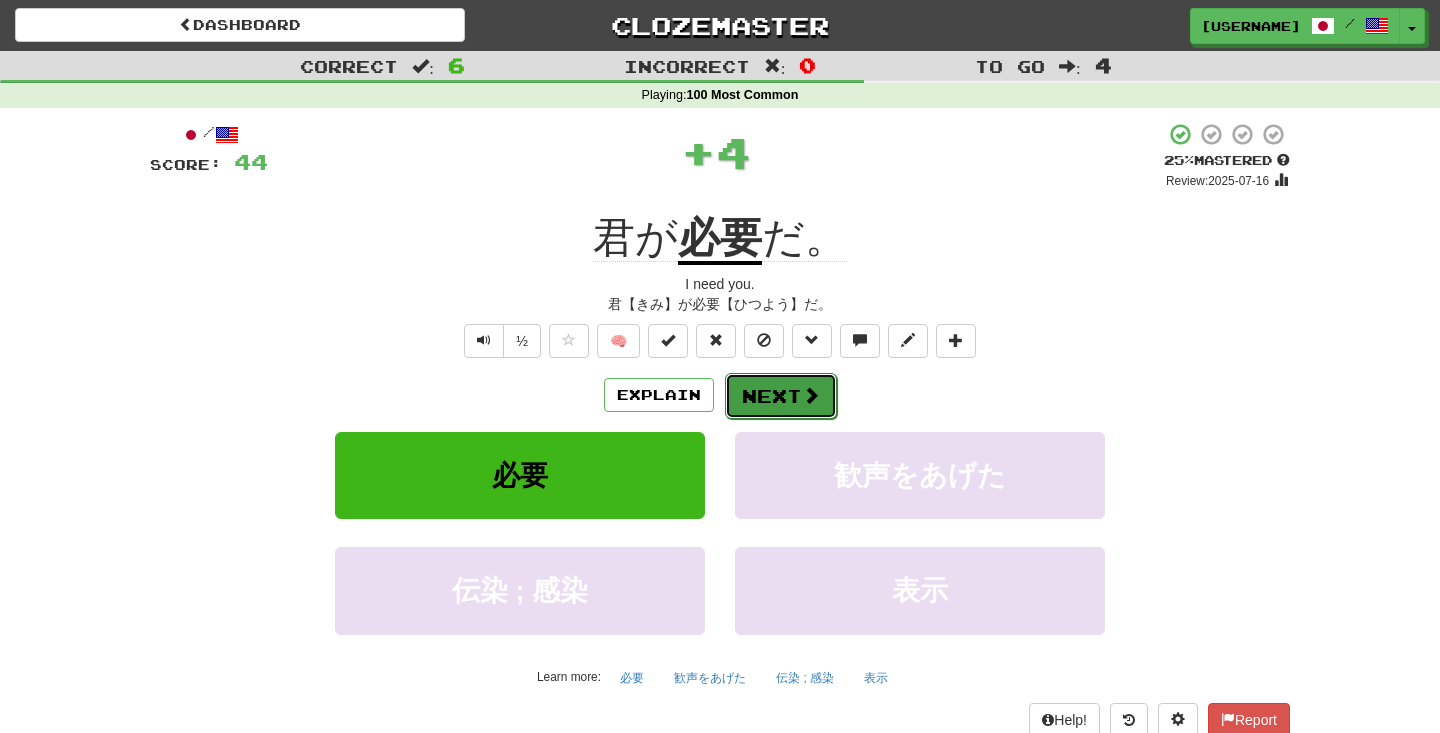 click on "Next" at bounding box center [781, 396] 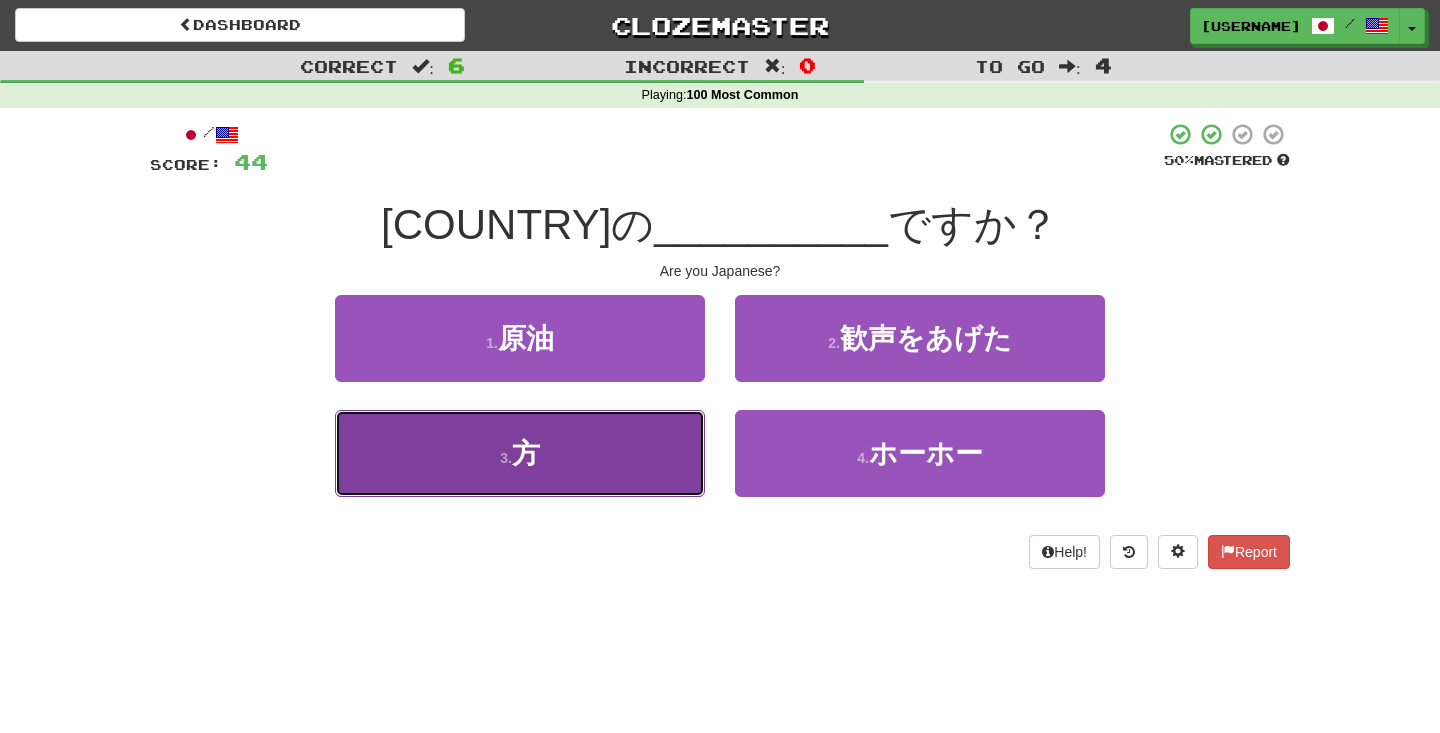 click on "[NUMBER] .  方" at bounding box center [520, 453] 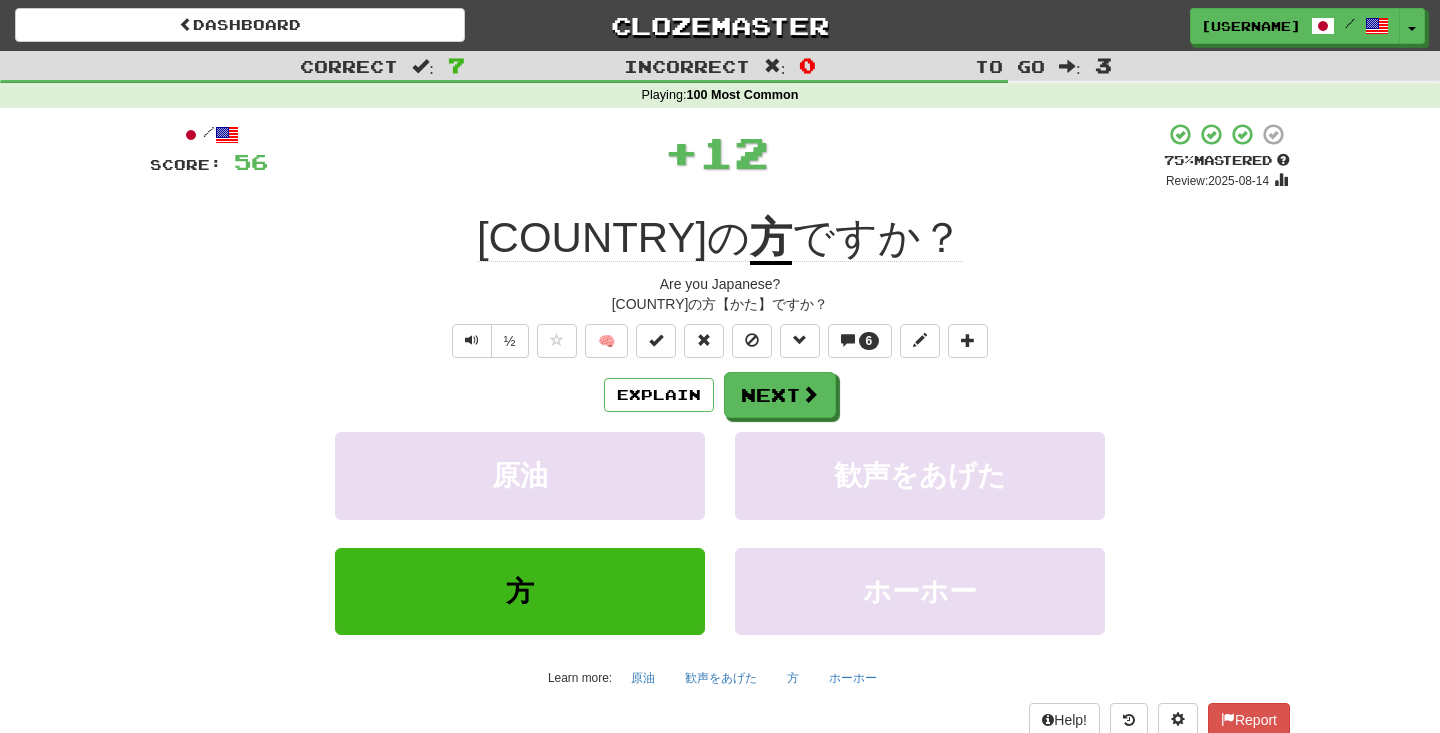 click on "方" at bounding box center (771, 239) 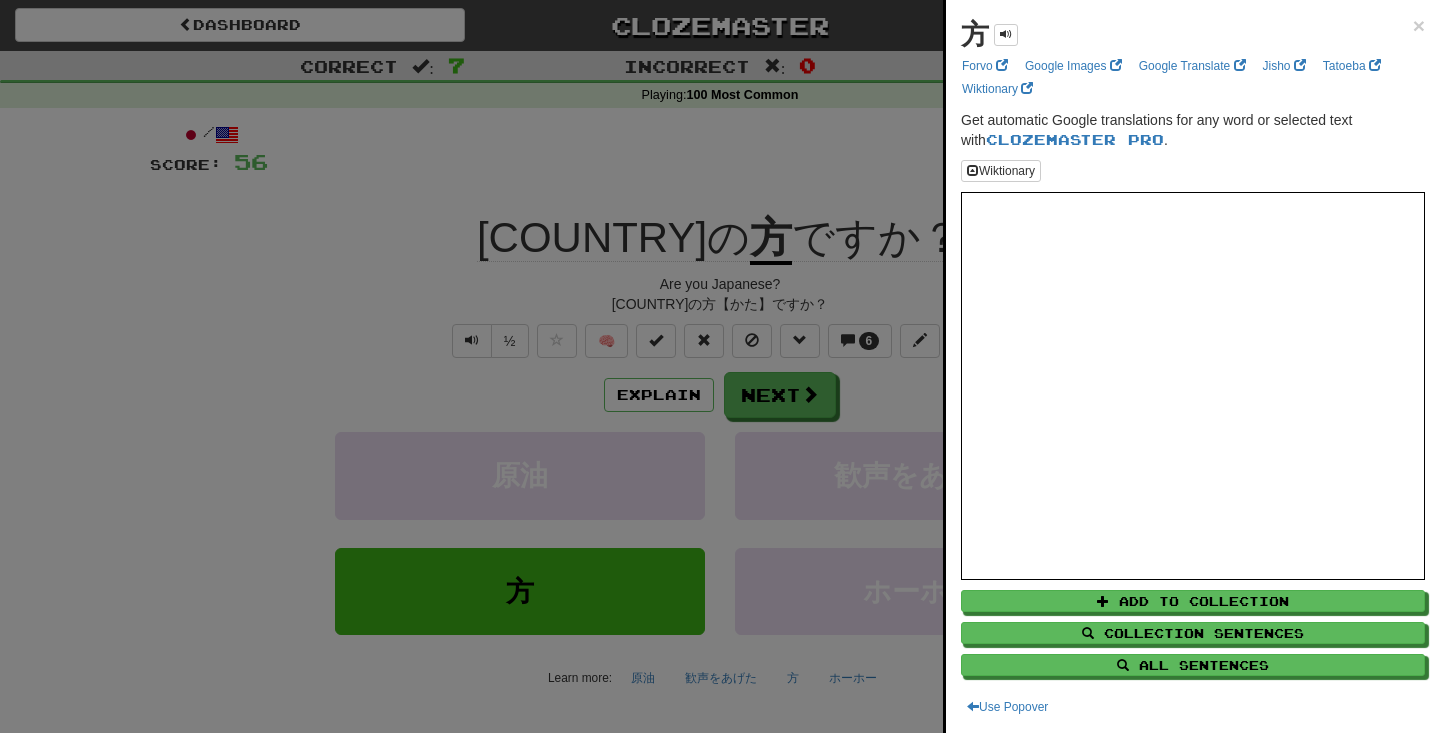 click at bounding box center (720, 366) 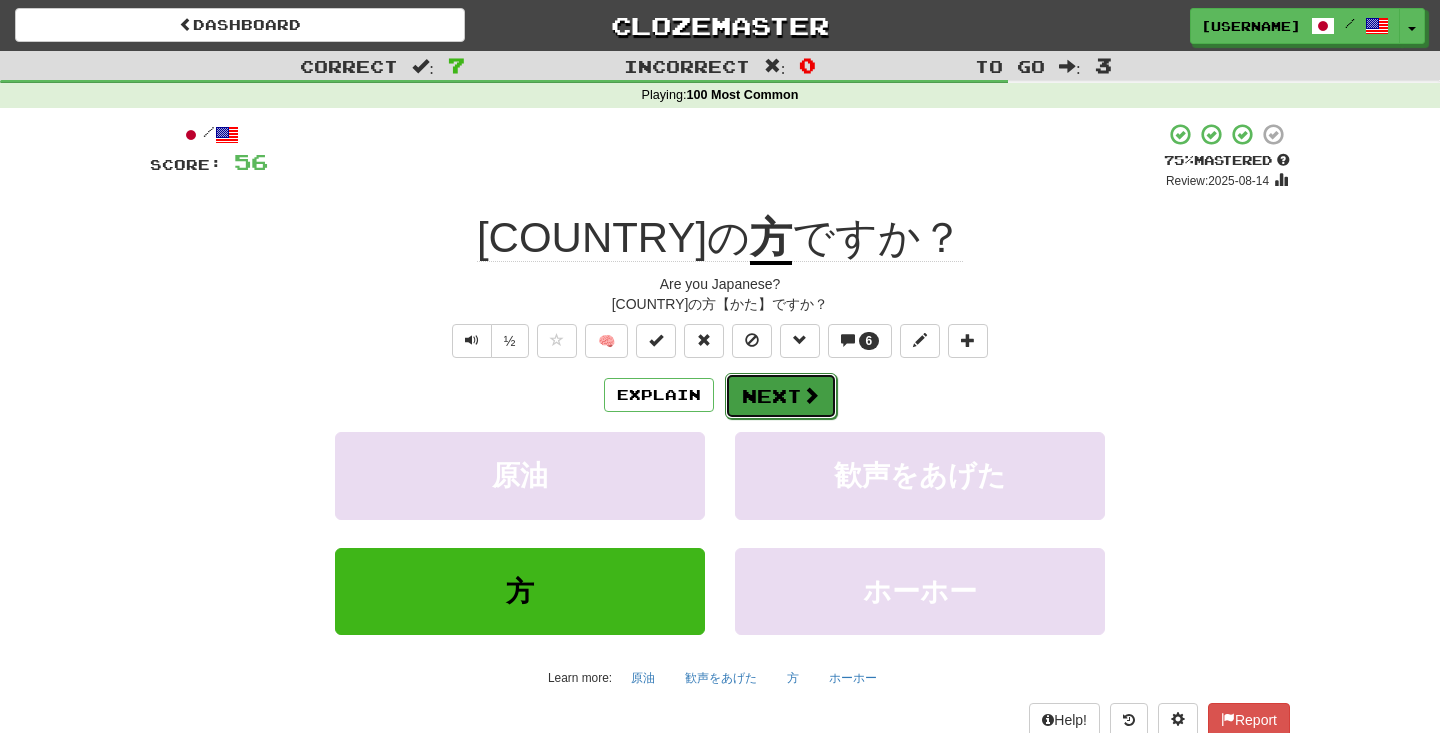 click on "Next" at bounding box center (781, 396) 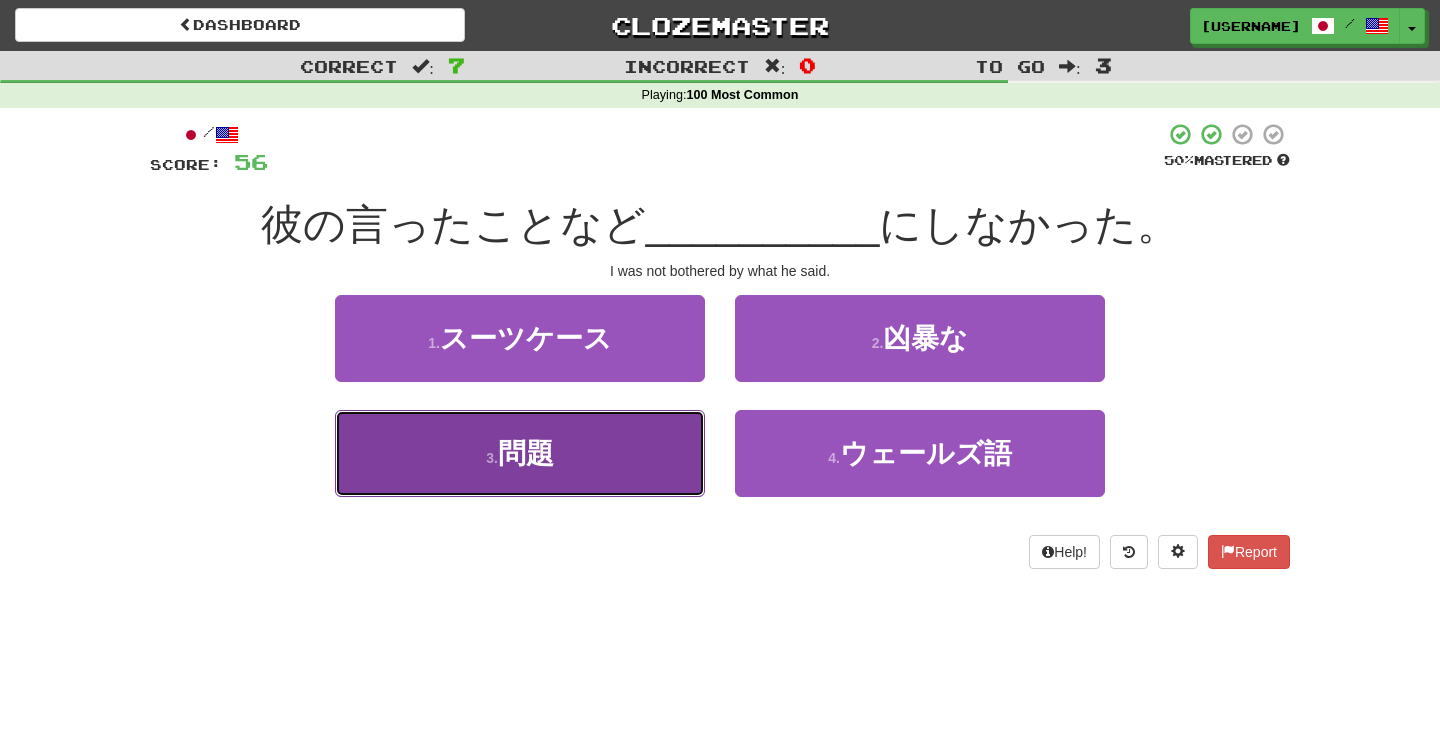 click on "3 .  問題" at bounding box center [520, 453] 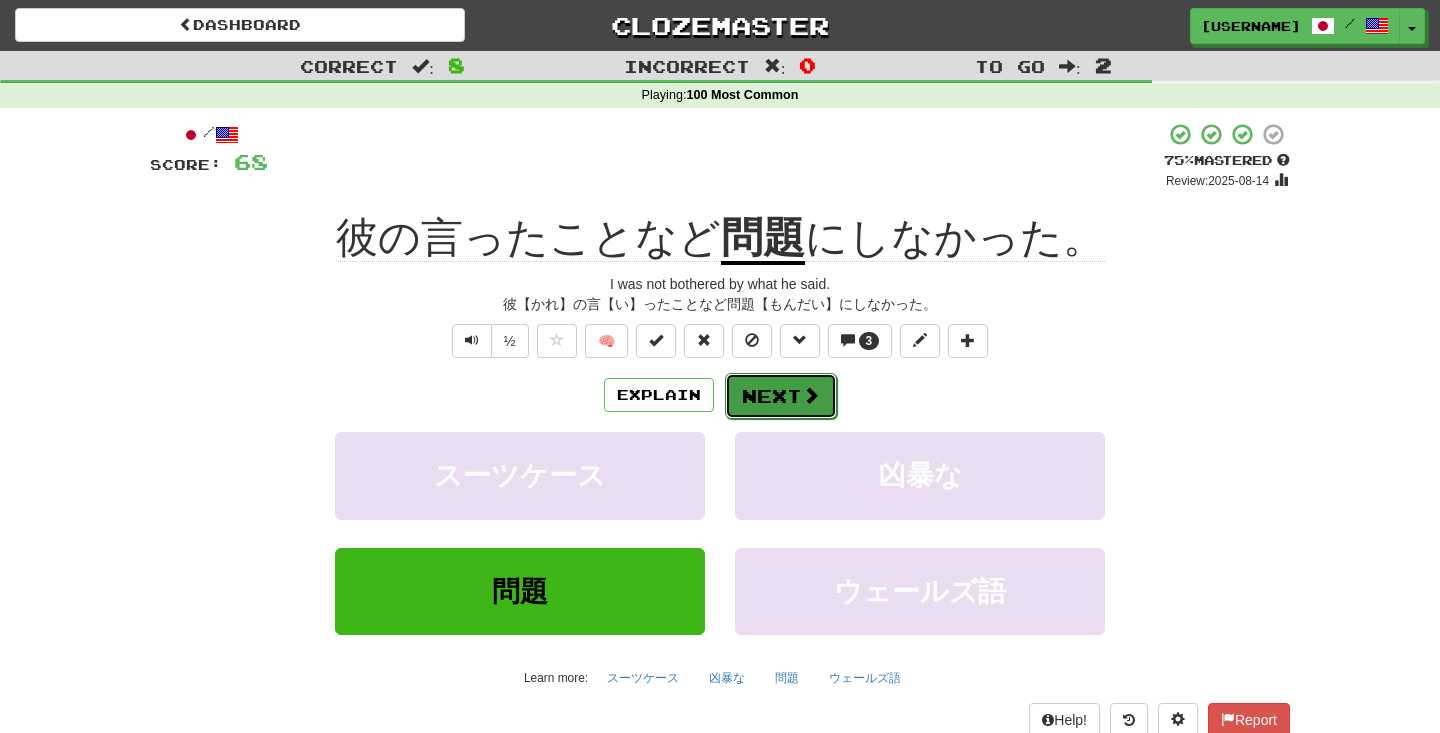 click on "Next" at bounding box center (781, 396) 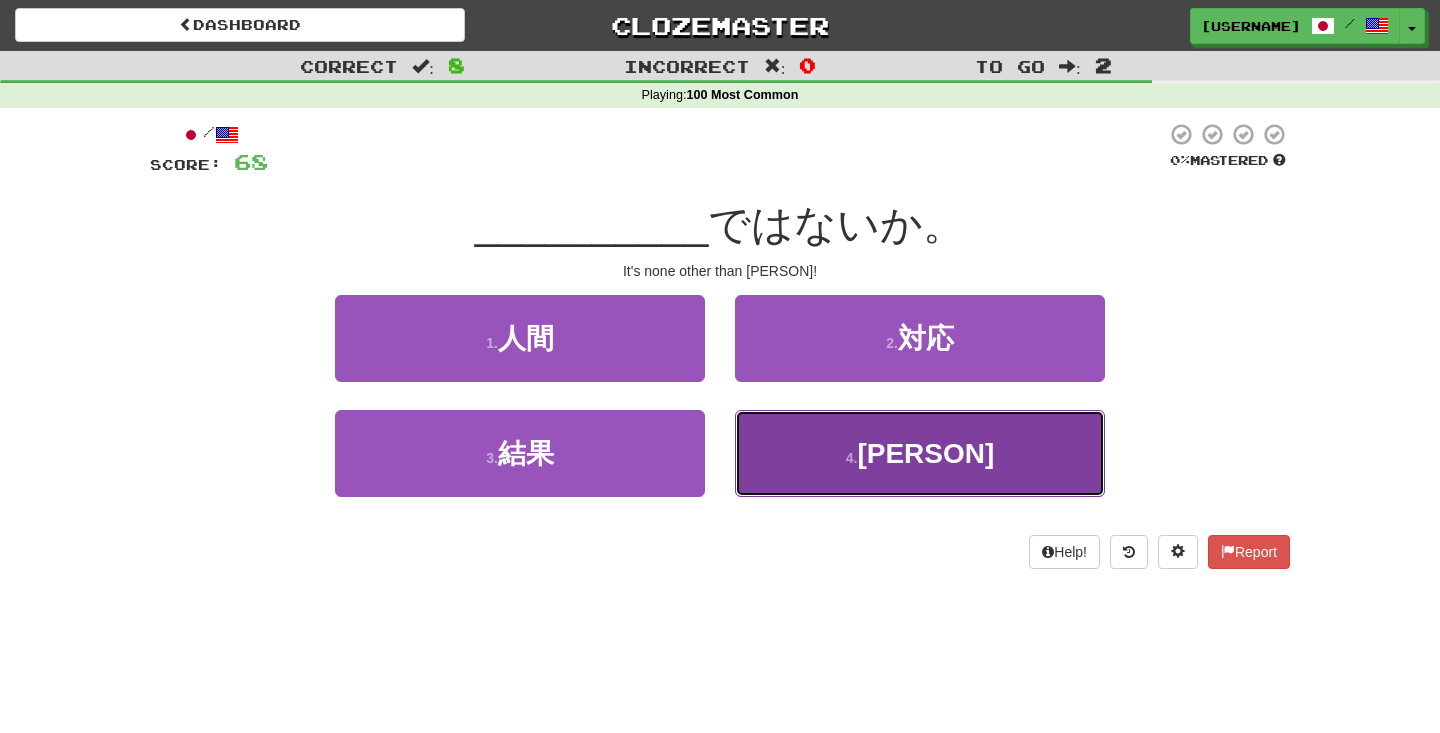 click on "4 .  [PERSON]" at bounding box center (920, 453) 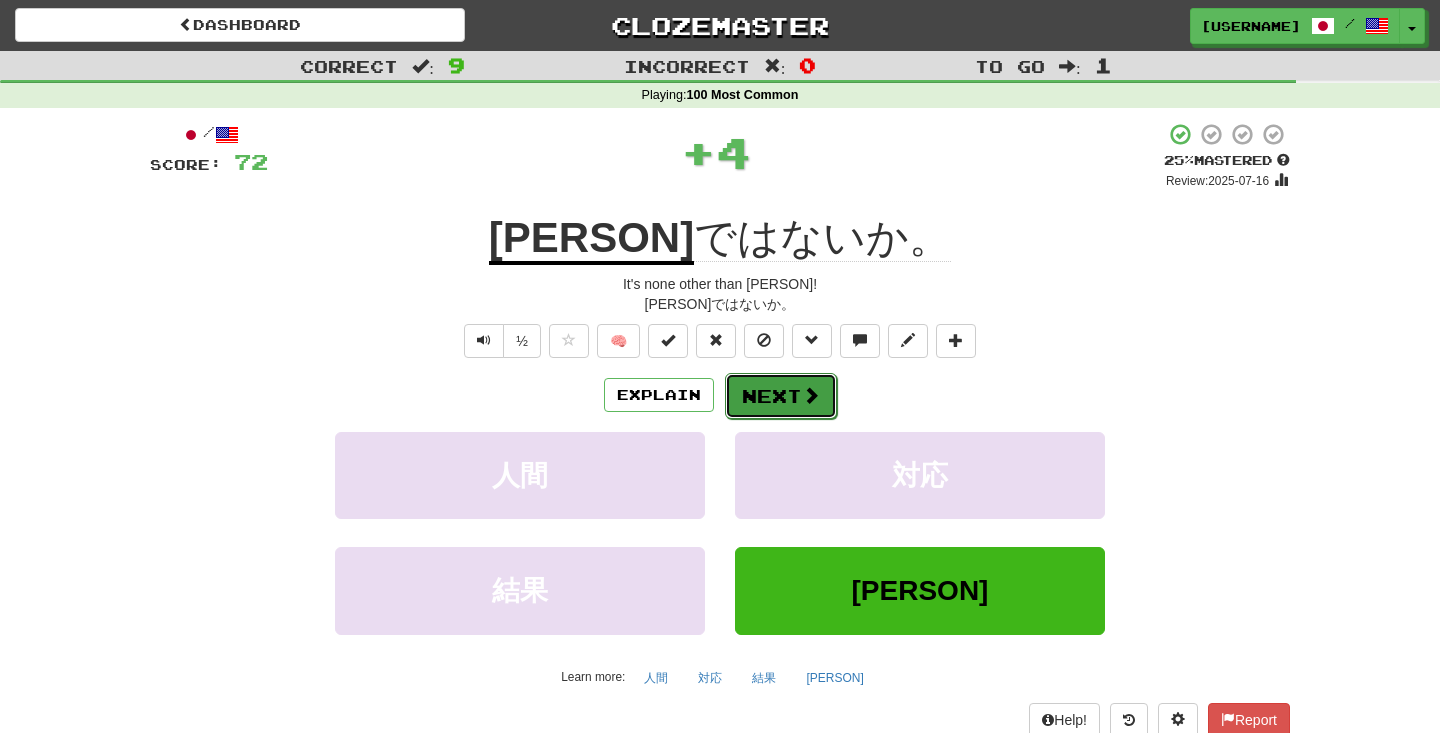click on "Next" at bounding box center (781, 396) 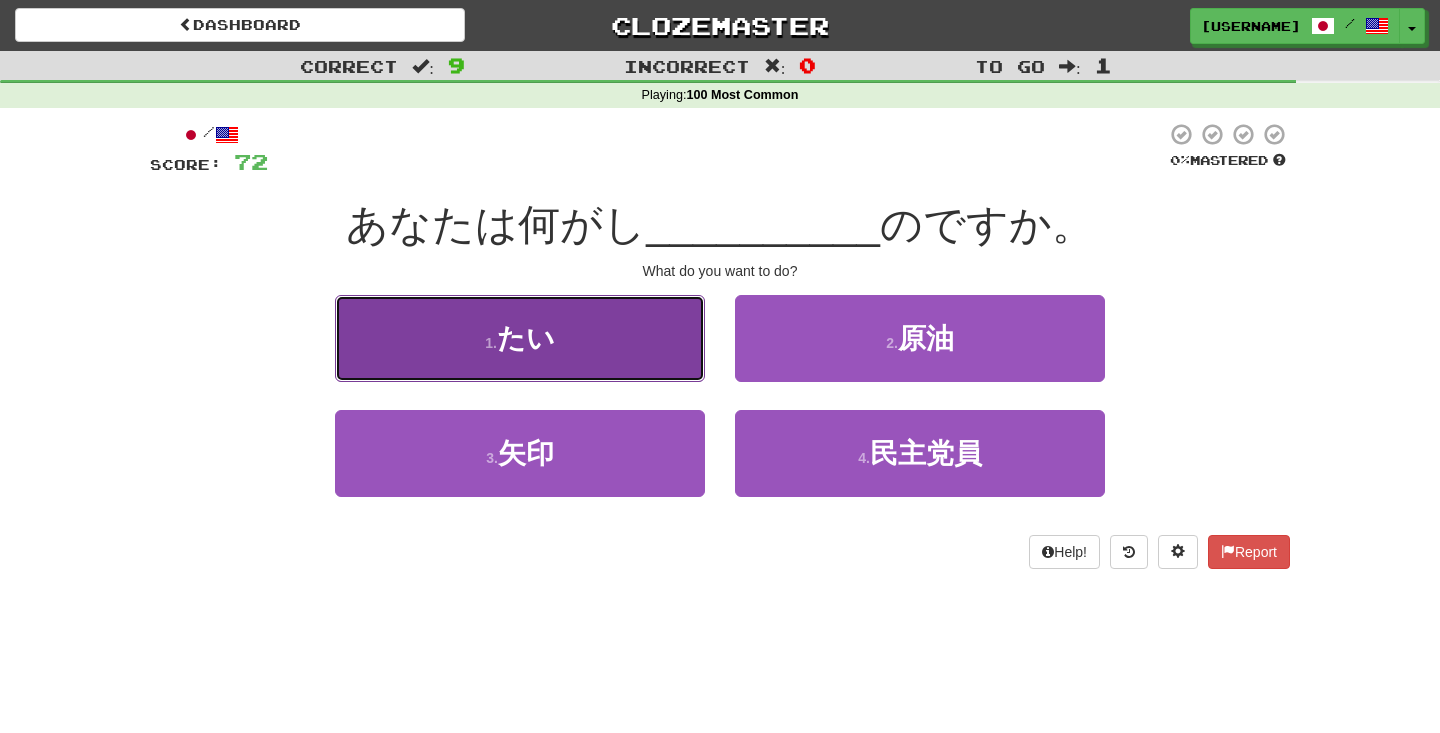 click on "1 .  たい" at bounding box center [520, 338] 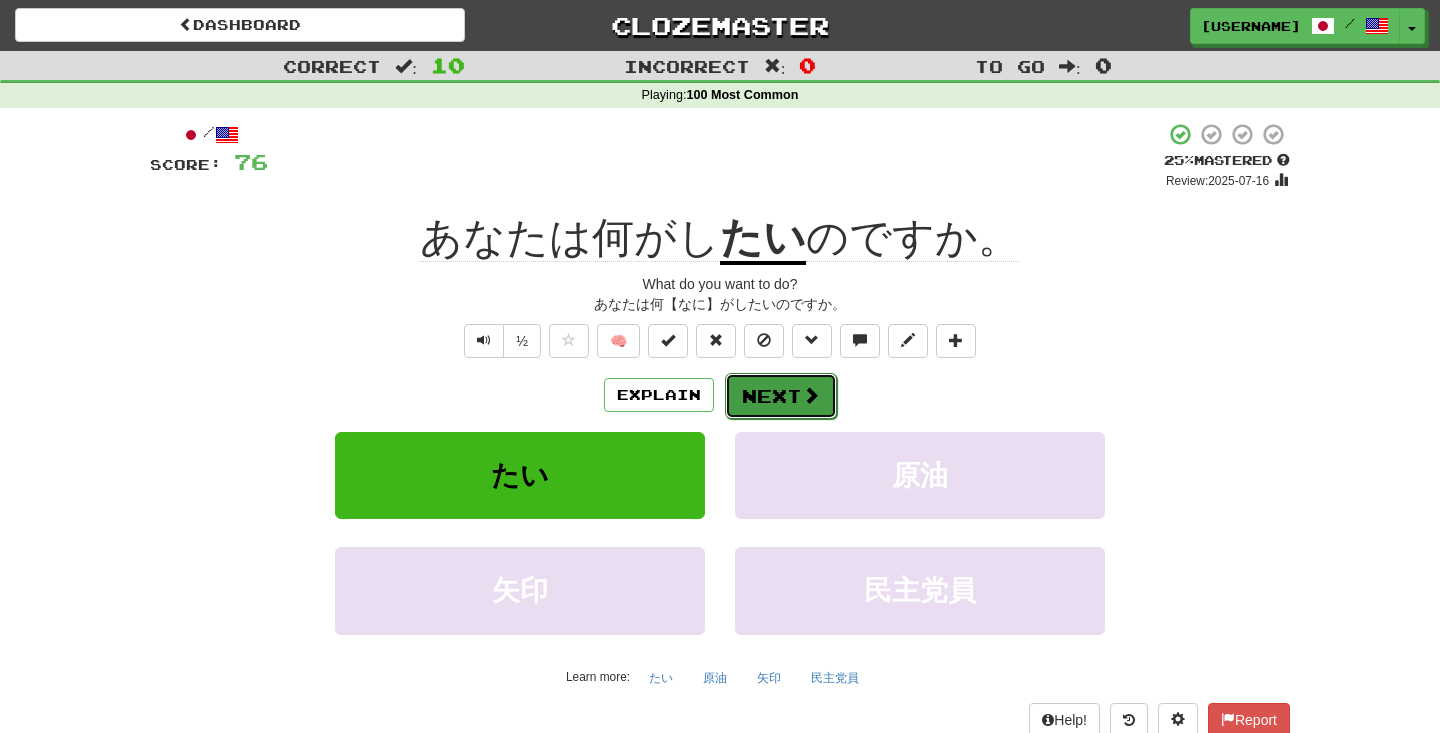 click on "Next" at bounding box center (781, 396) 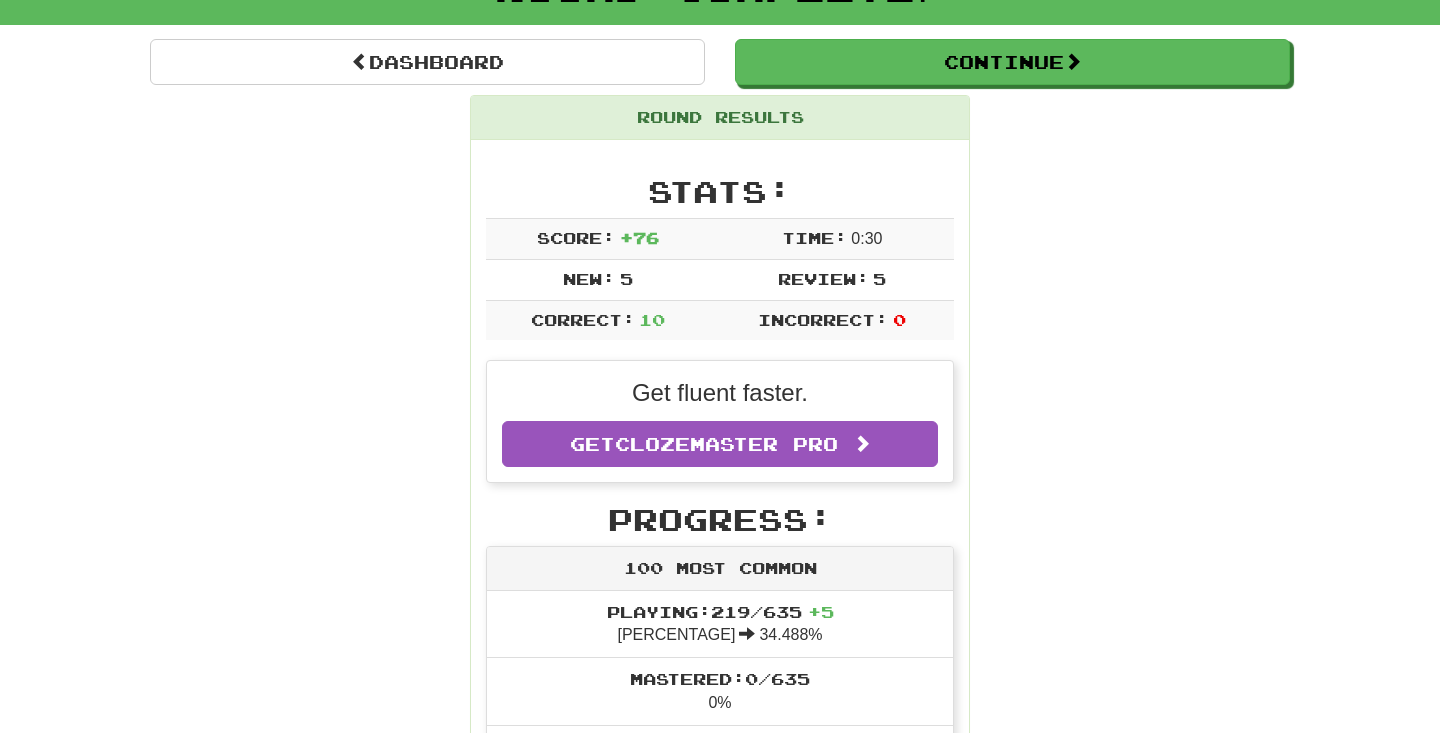 scroll, scrollTop: 0, scrollLeft: 0, axis: both 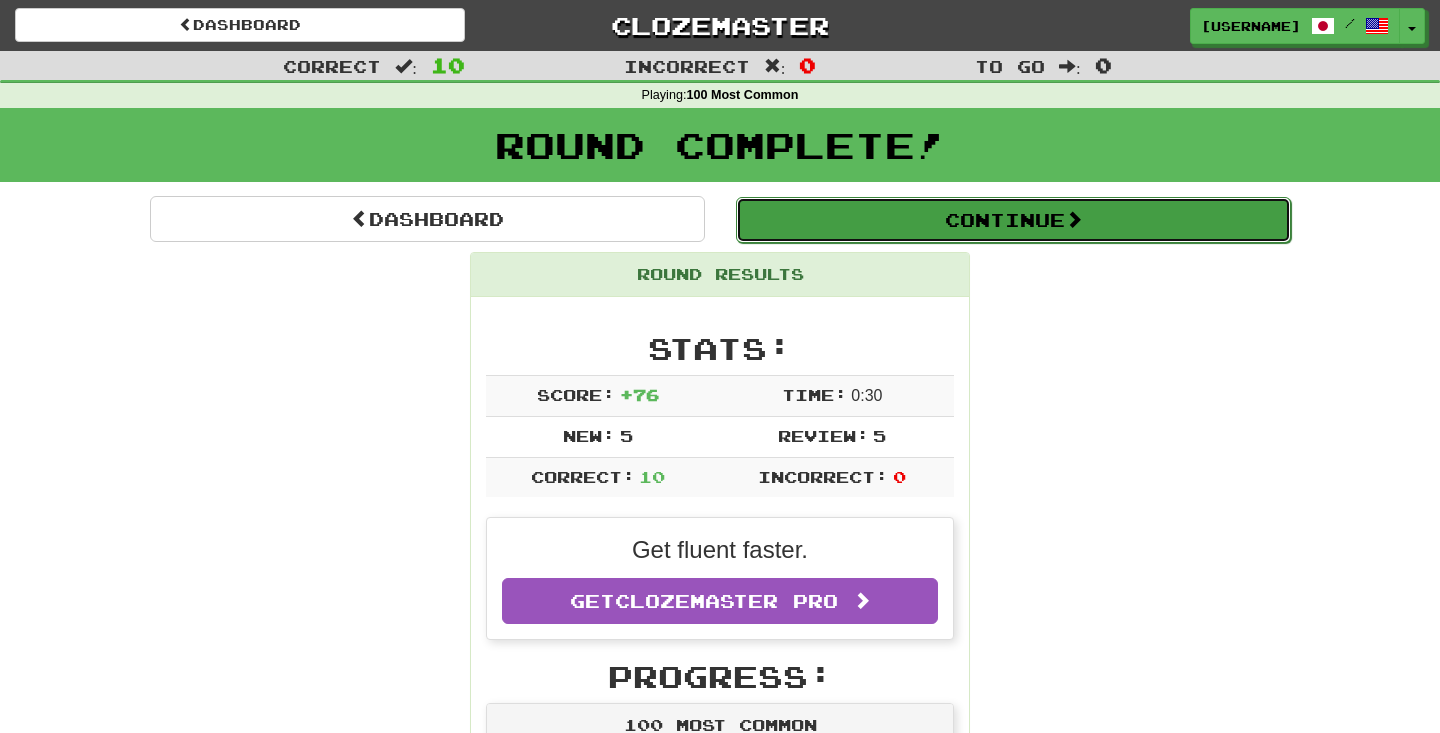 click on "Continue" at bounding box center (1013, 220) 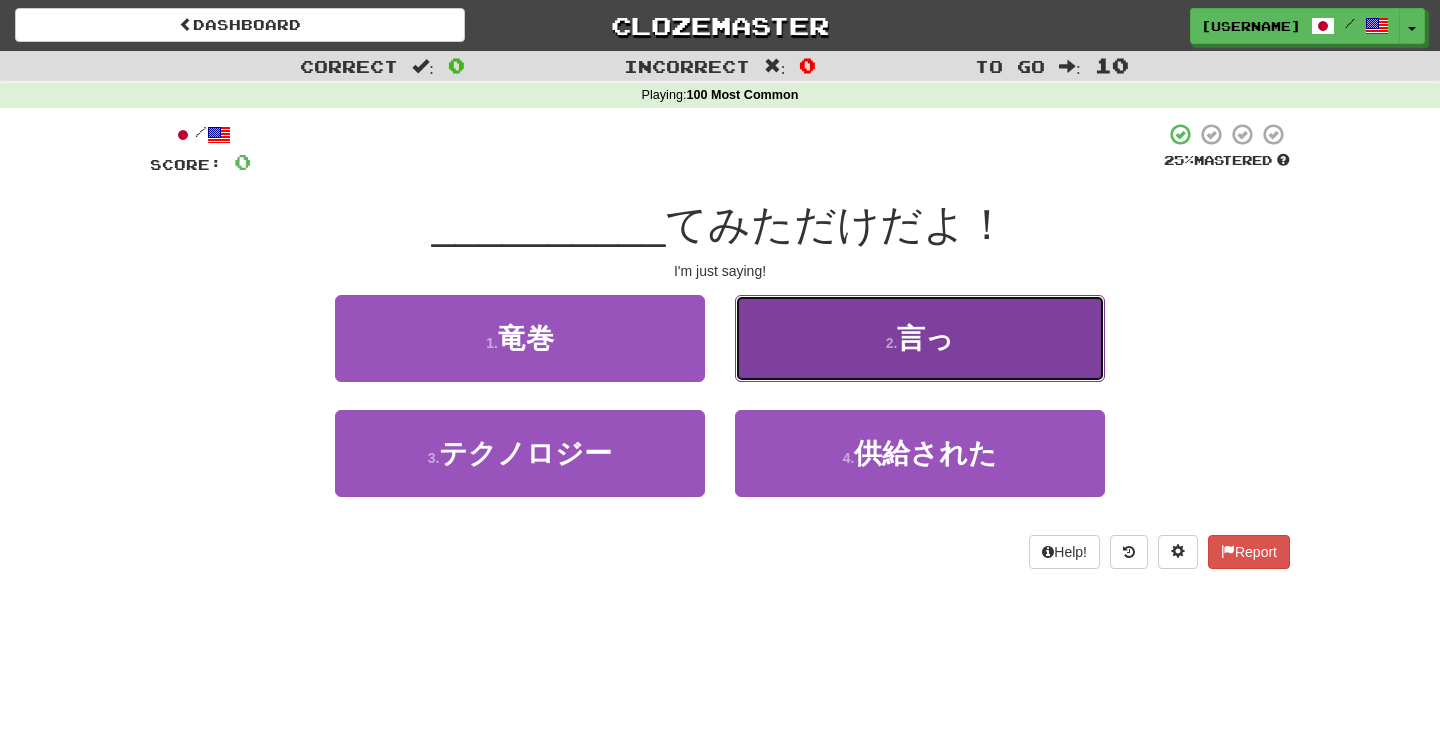click on "言っ" at bounding box center (925, 338) 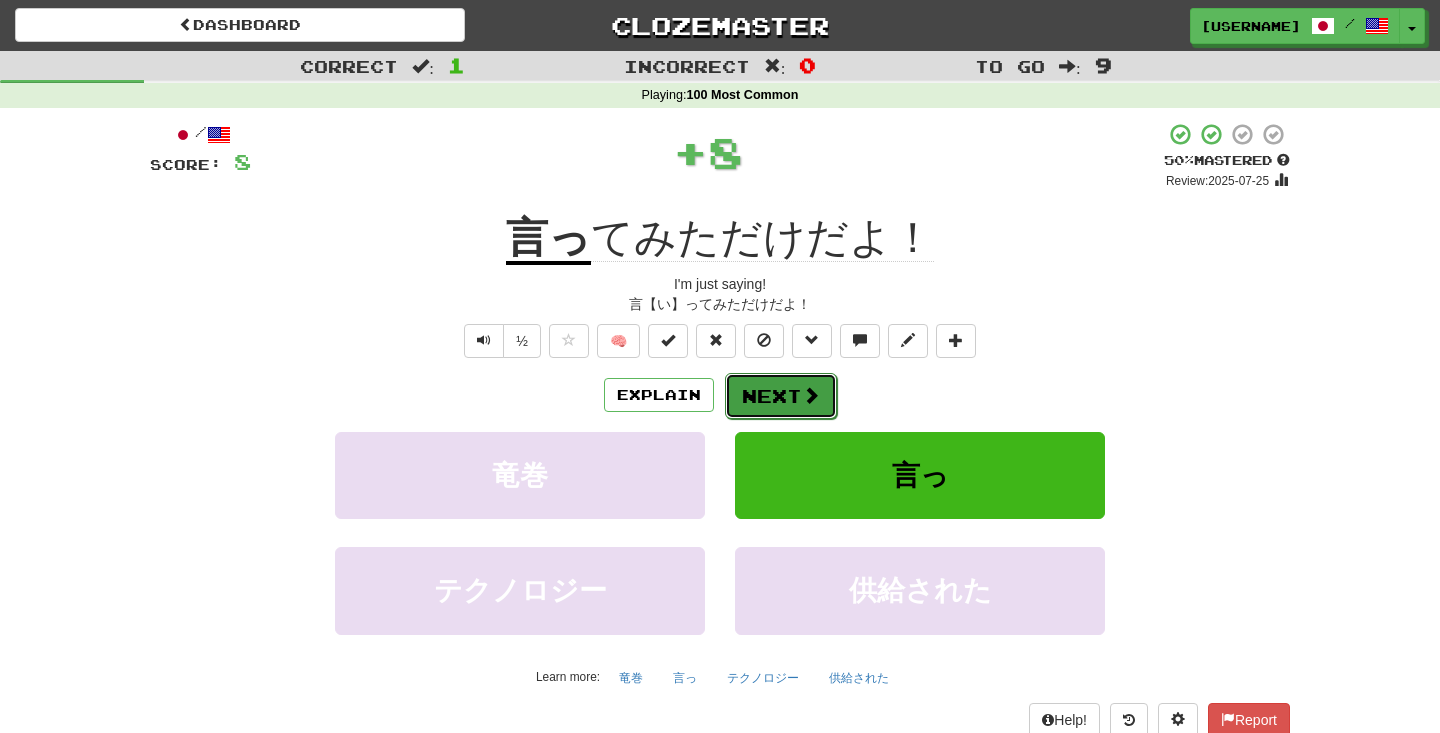 click on "Next" at bounding box center [781, 396] 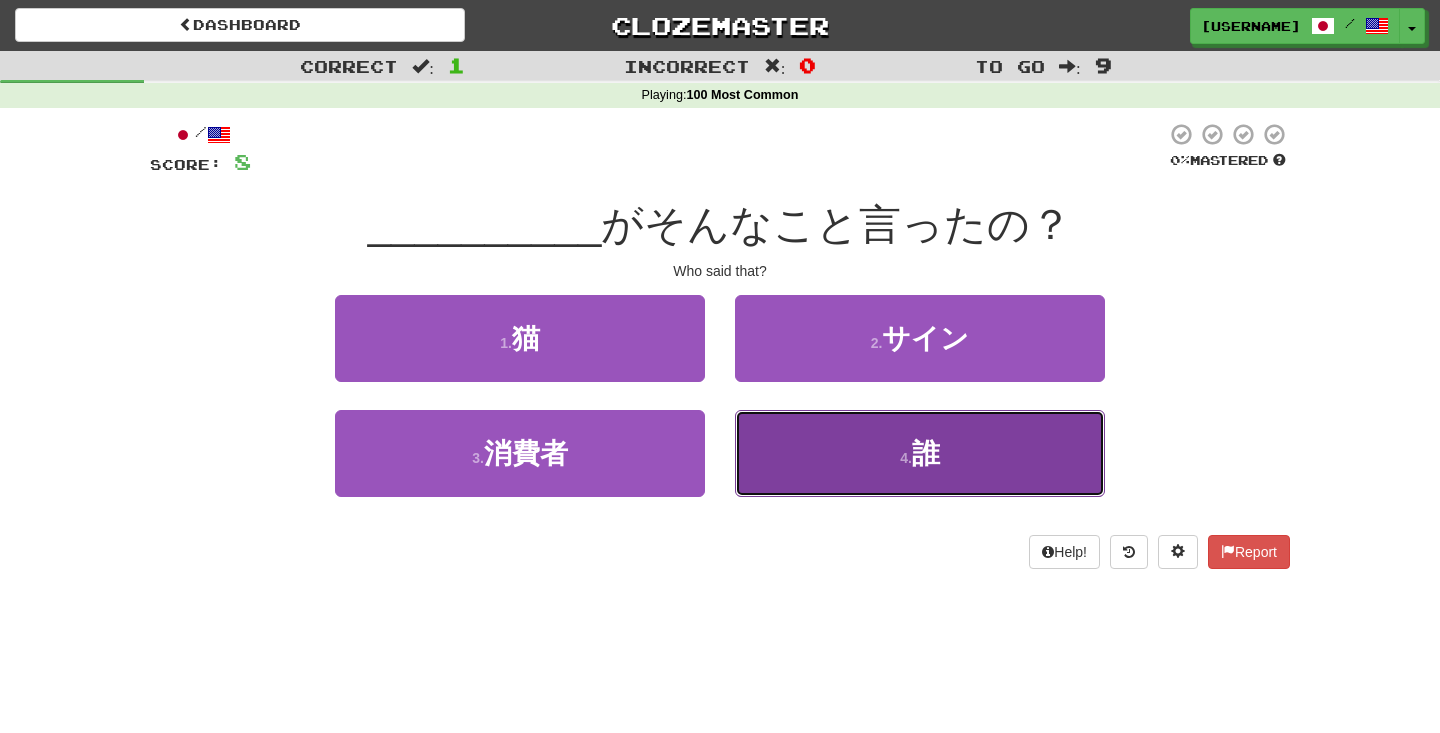 click on "4 .  誰" at bounding box center (920, 453) 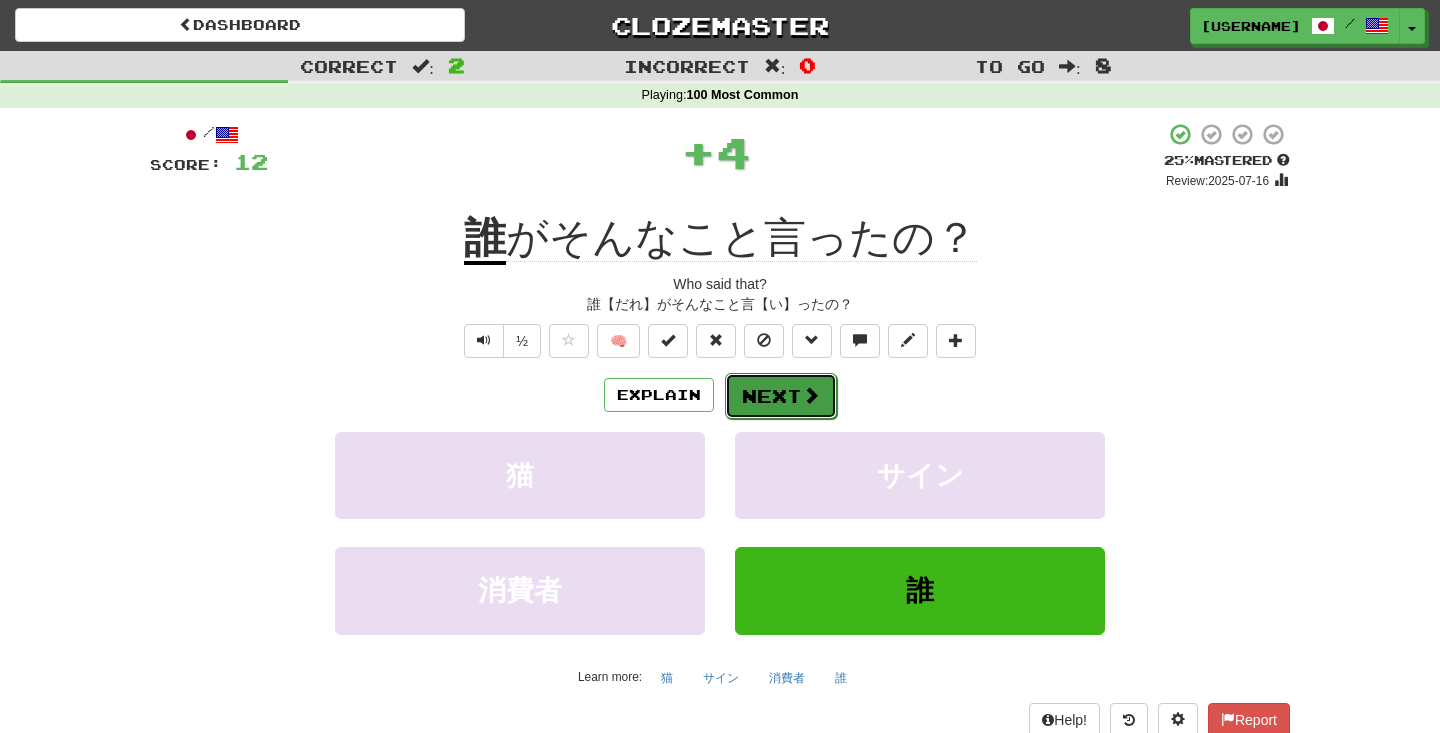 click on "Next" at bounding box center (781, 396) 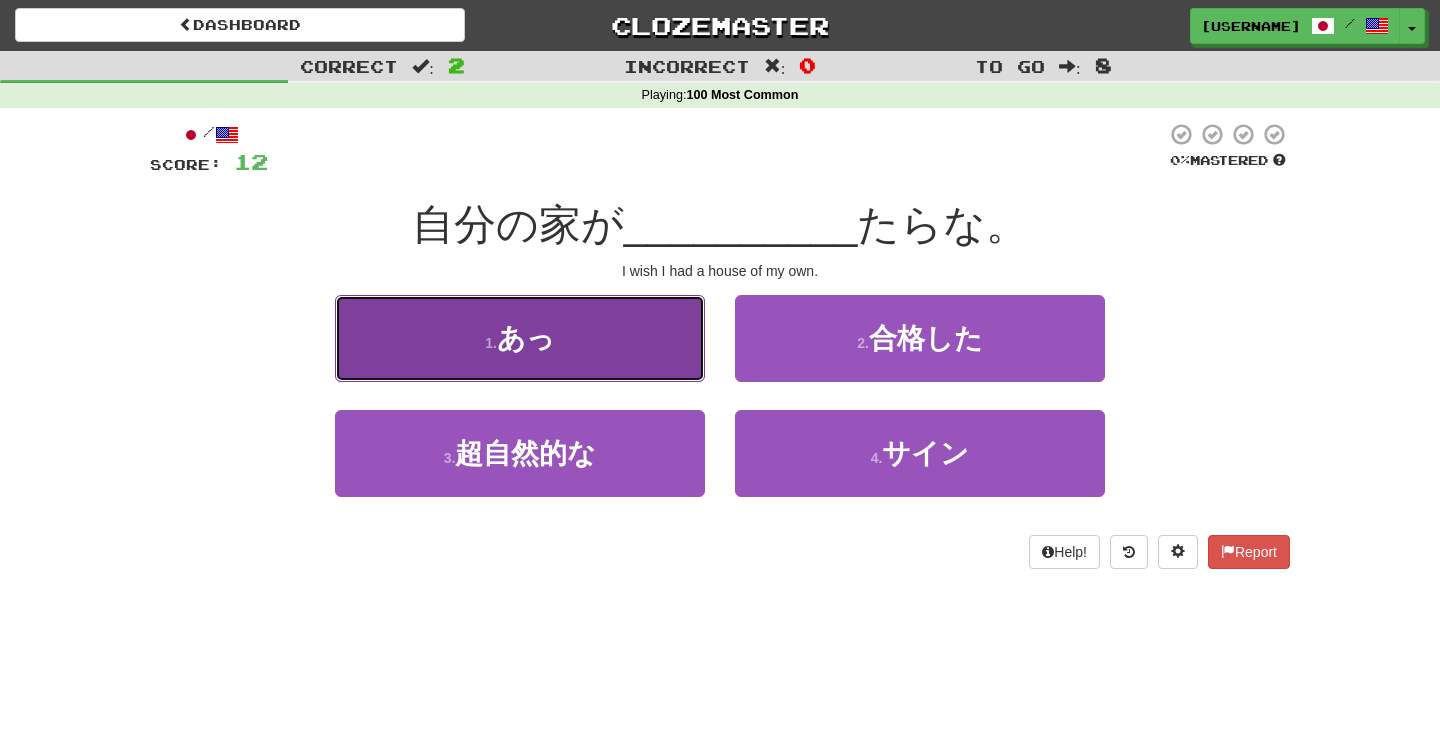 click on "1 .  あっ" at bounding box center [520, 338] 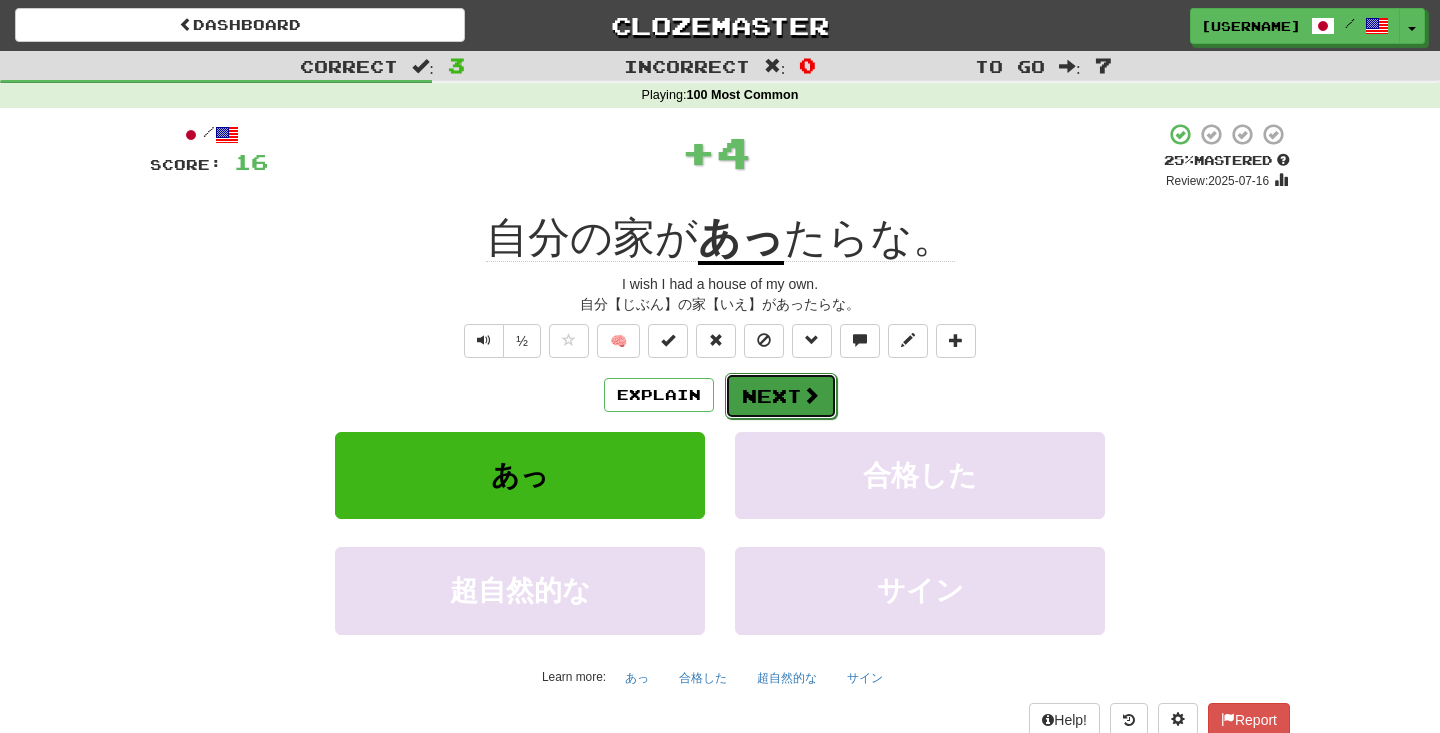 click on "Next" at bounding box center (781, 396) 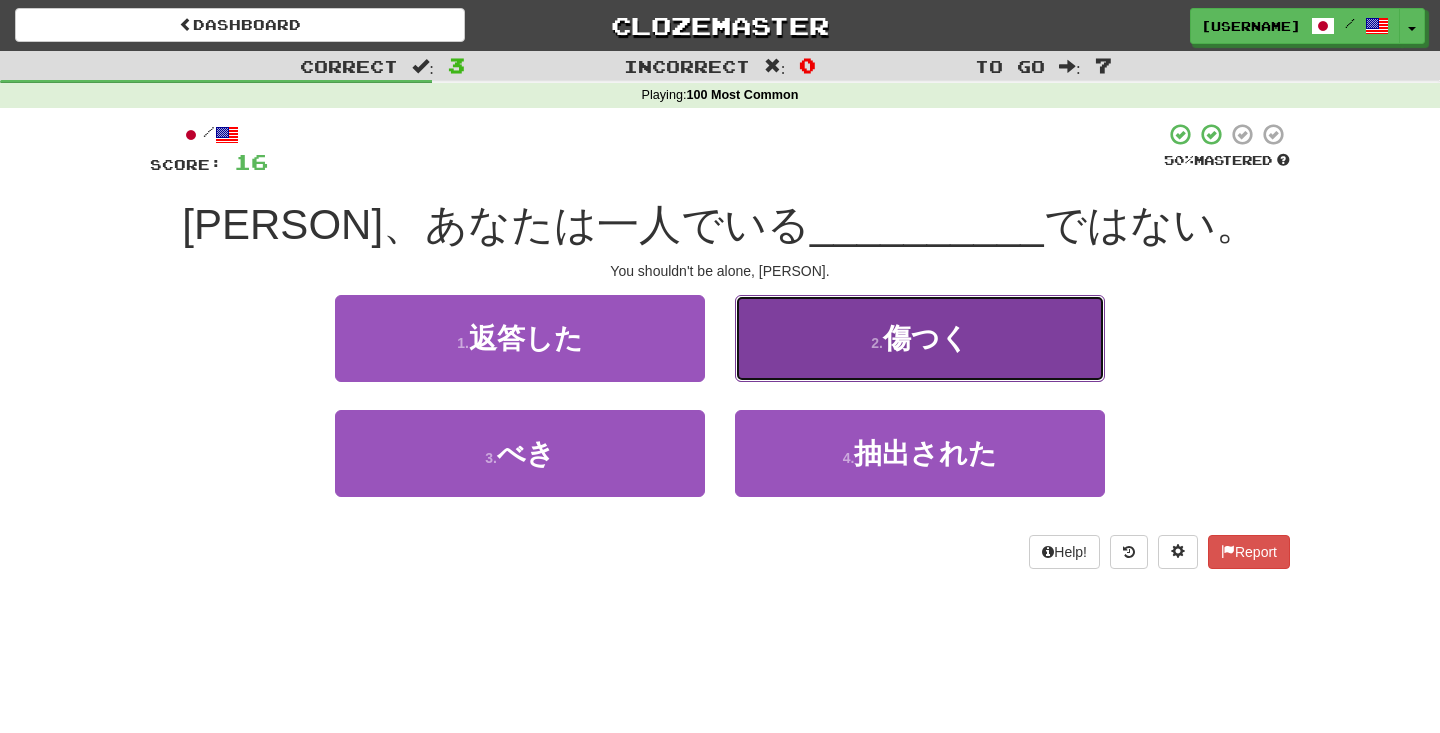 click on "[NUMBER] .  傷つく" at bounding box center [920, 338] 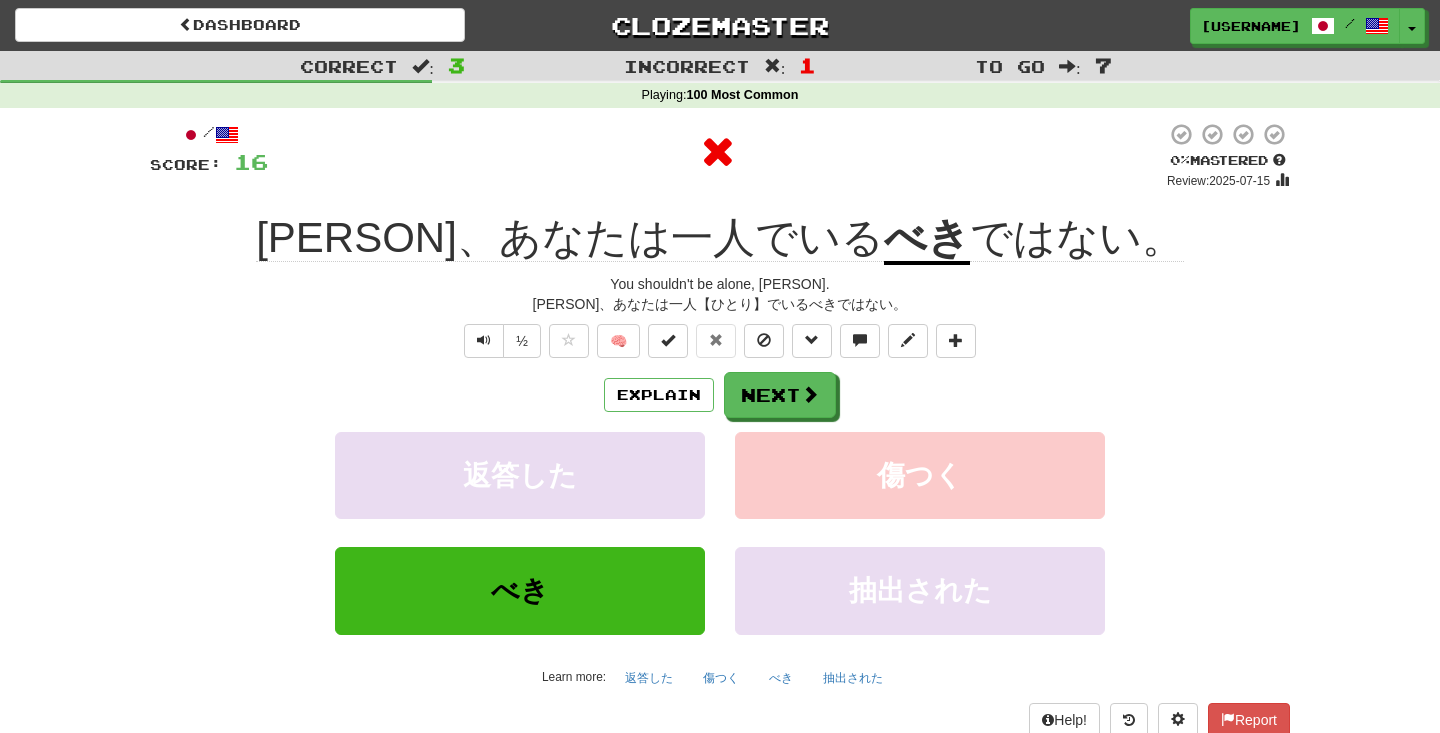 click on "べき" at bounding box center [927, 239] 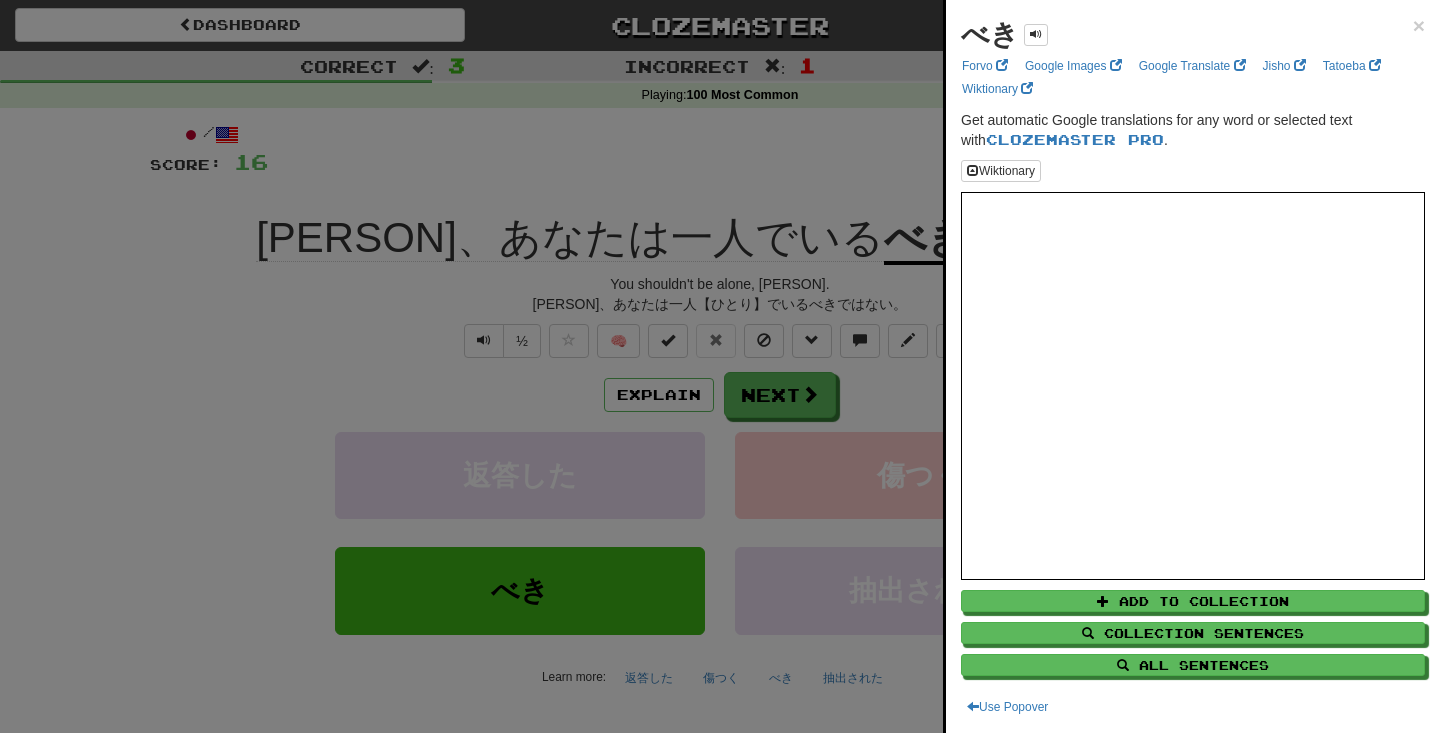 click at bounding box center (720, 366) 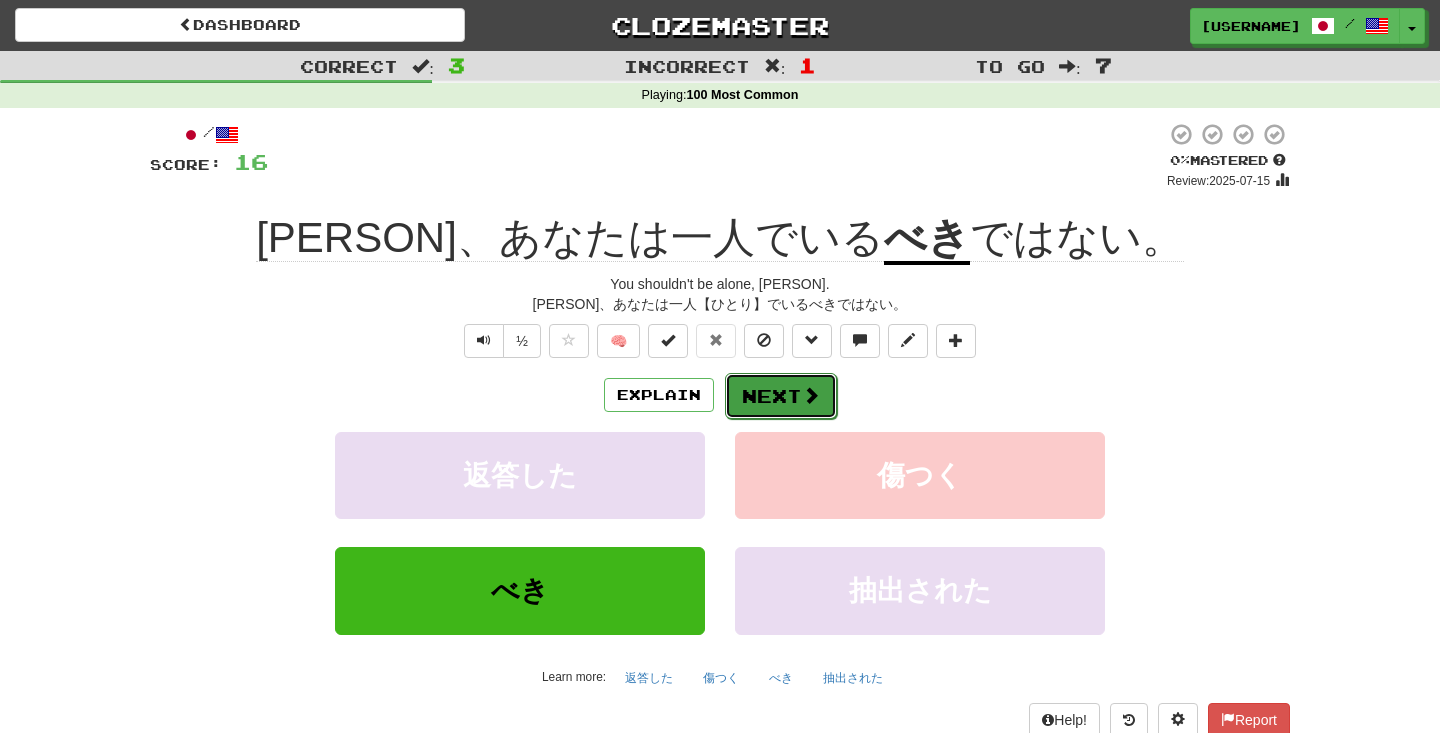 click on "Next" at bounding box center (781, 396) 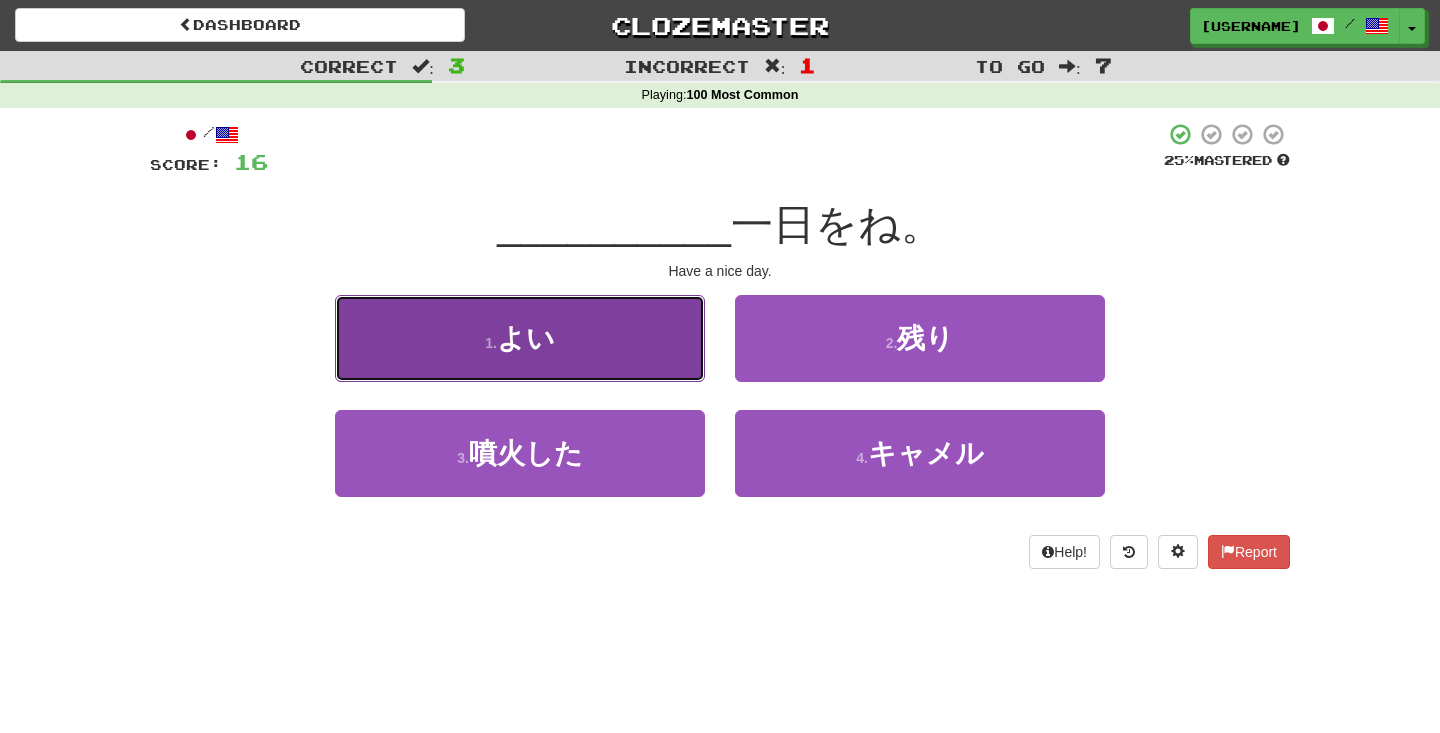 click on "1 .  よい" at bounding box center (520, 338) 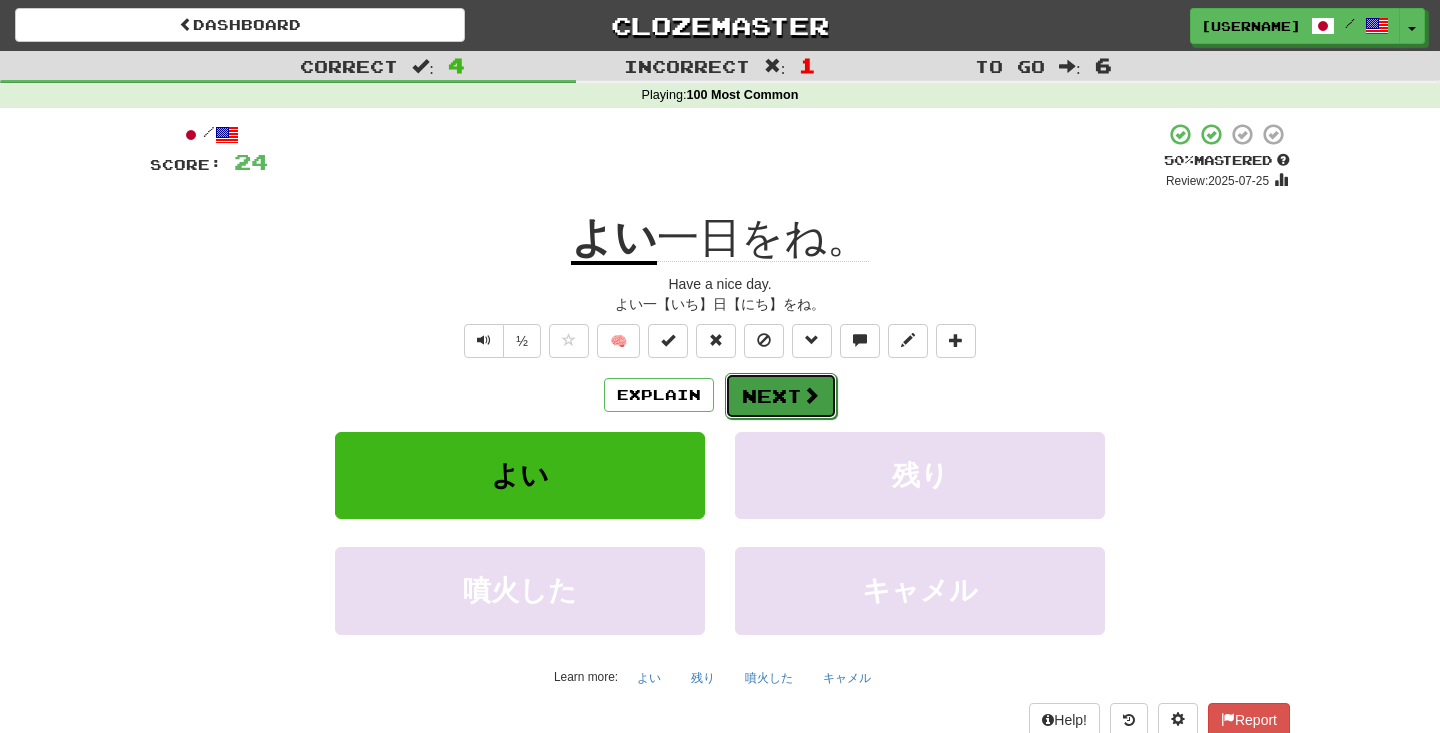 click on "Next" at bounding box center [781, 396] 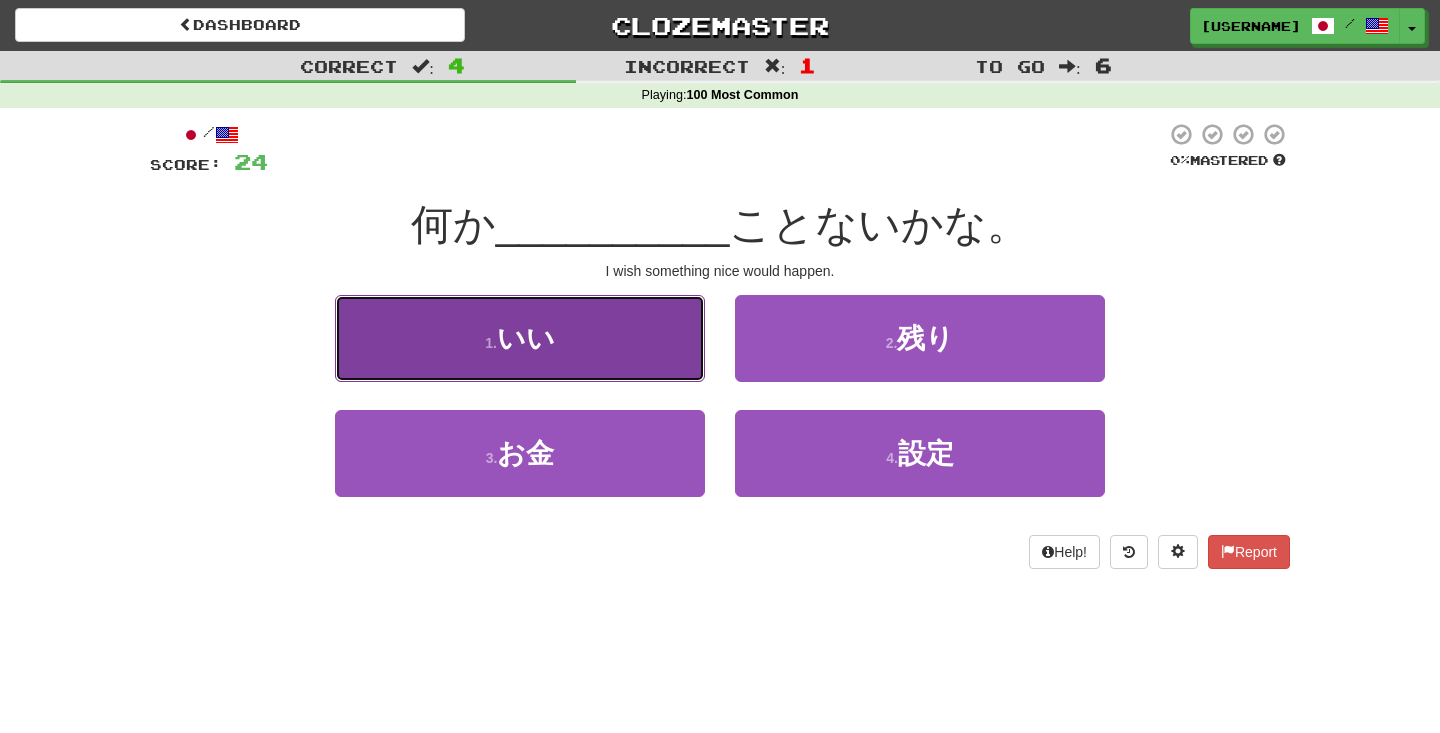 click on "1 .  いい" at bounding box center [520, 338] 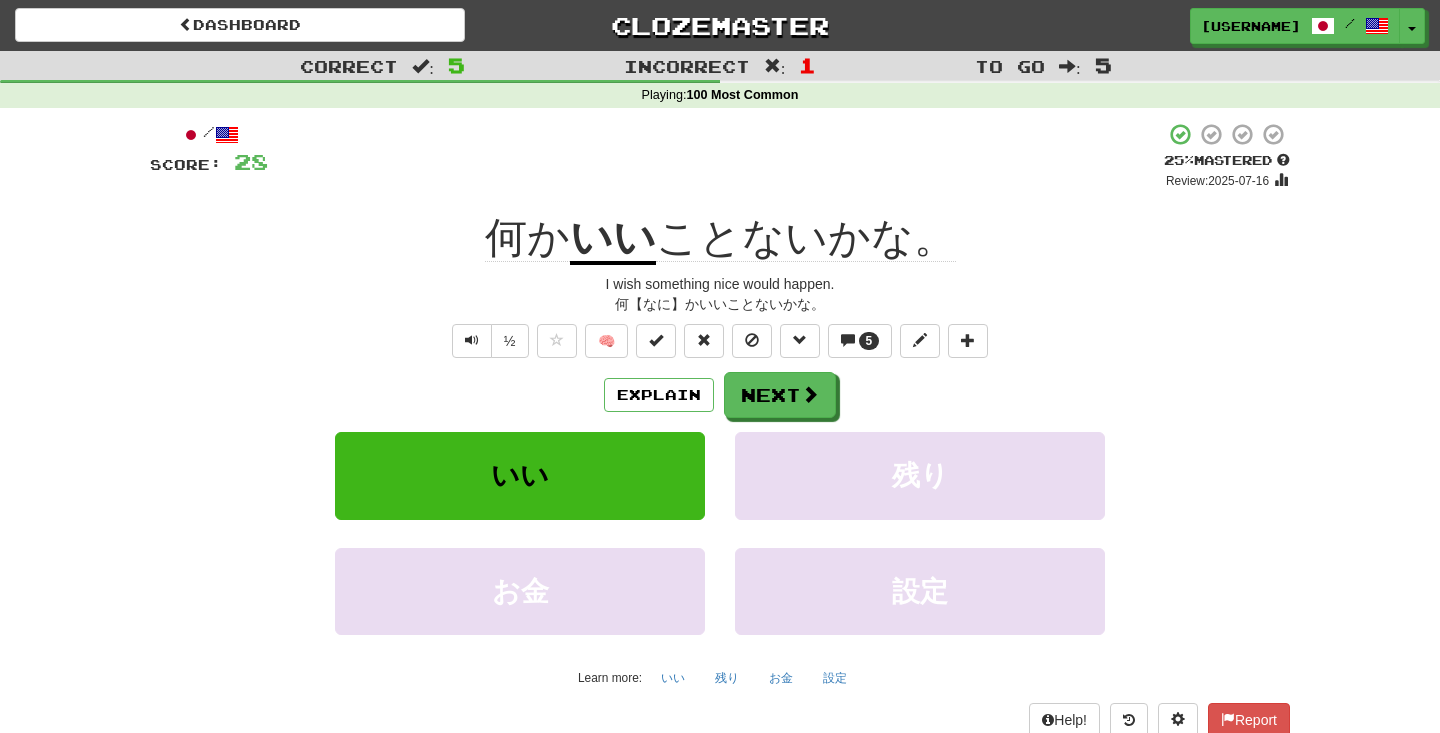 click on "いい" at bounding box center [613, 239] 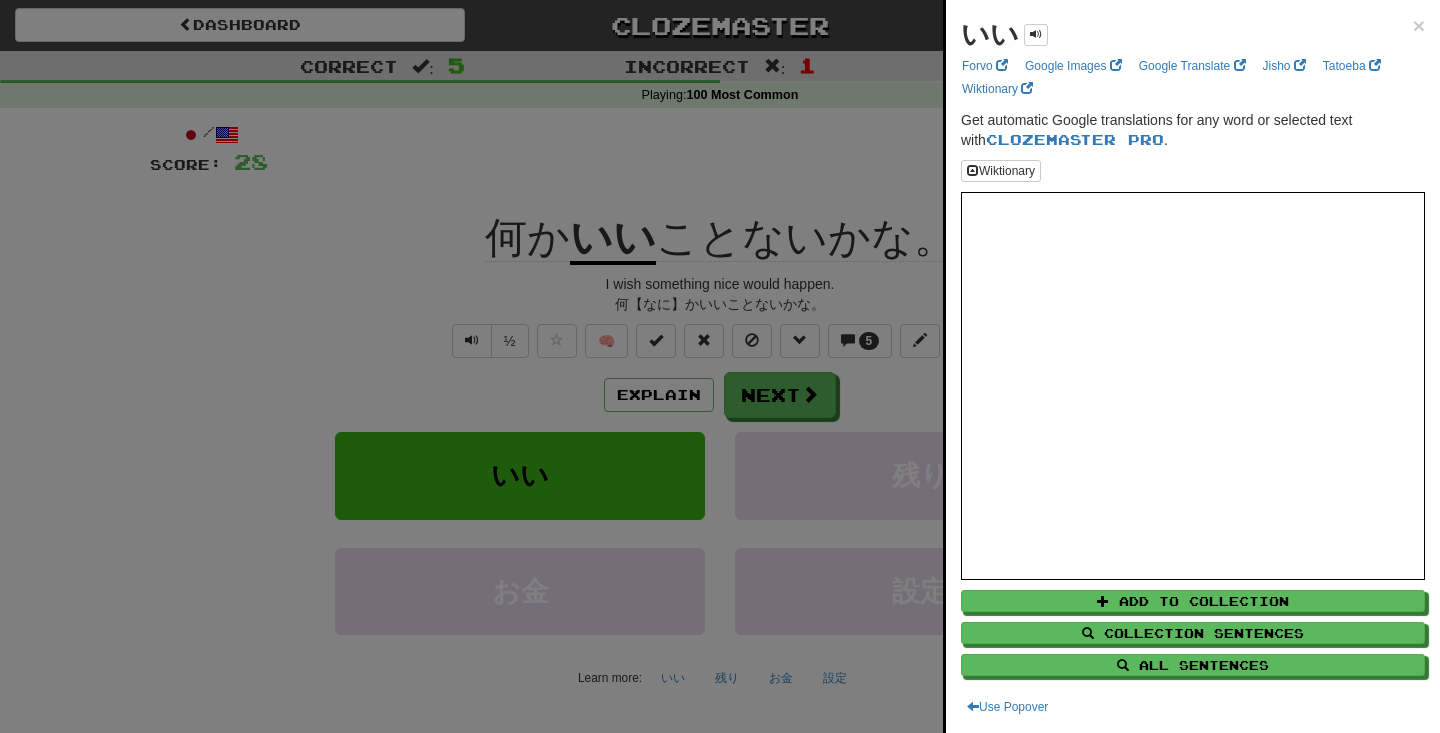 click at bounding box center [720, 366] 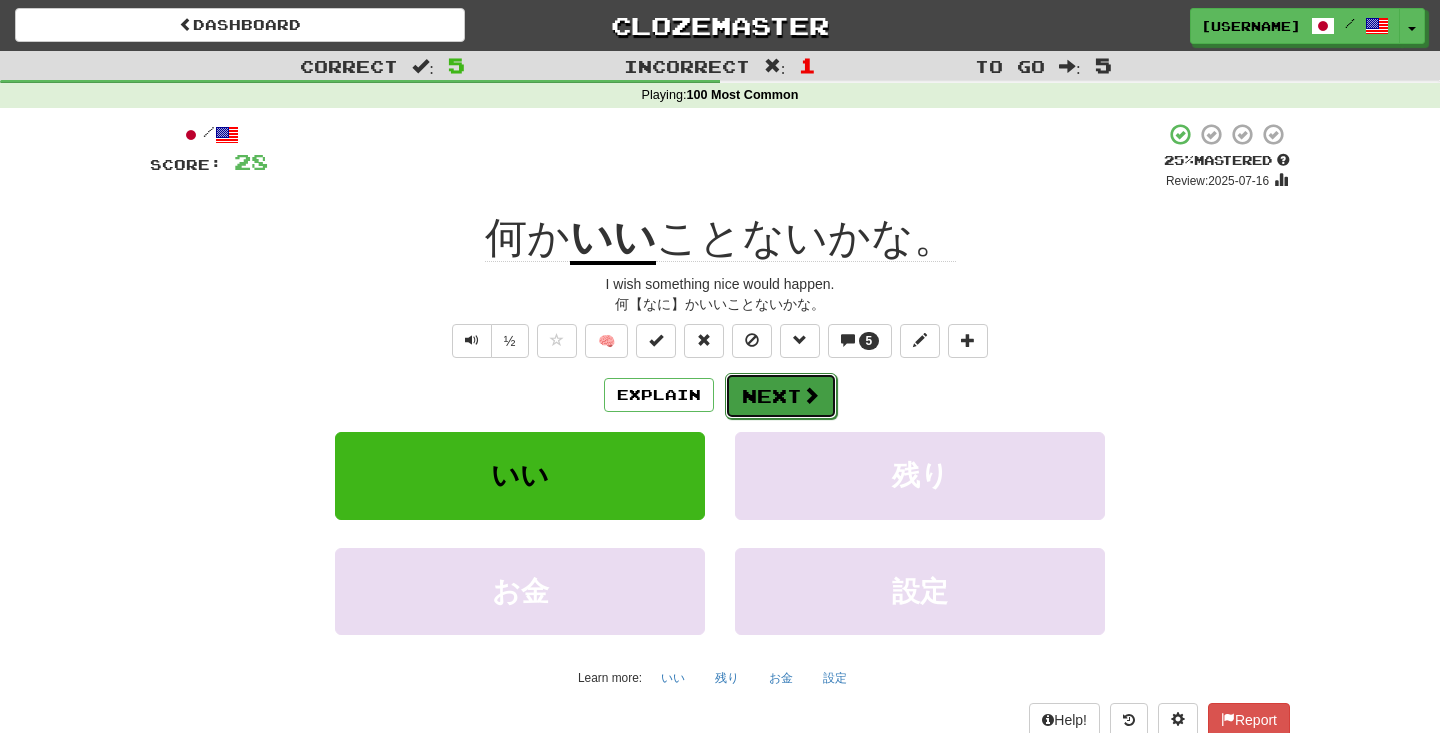 click on "Next" at bounding box center [781, 396] 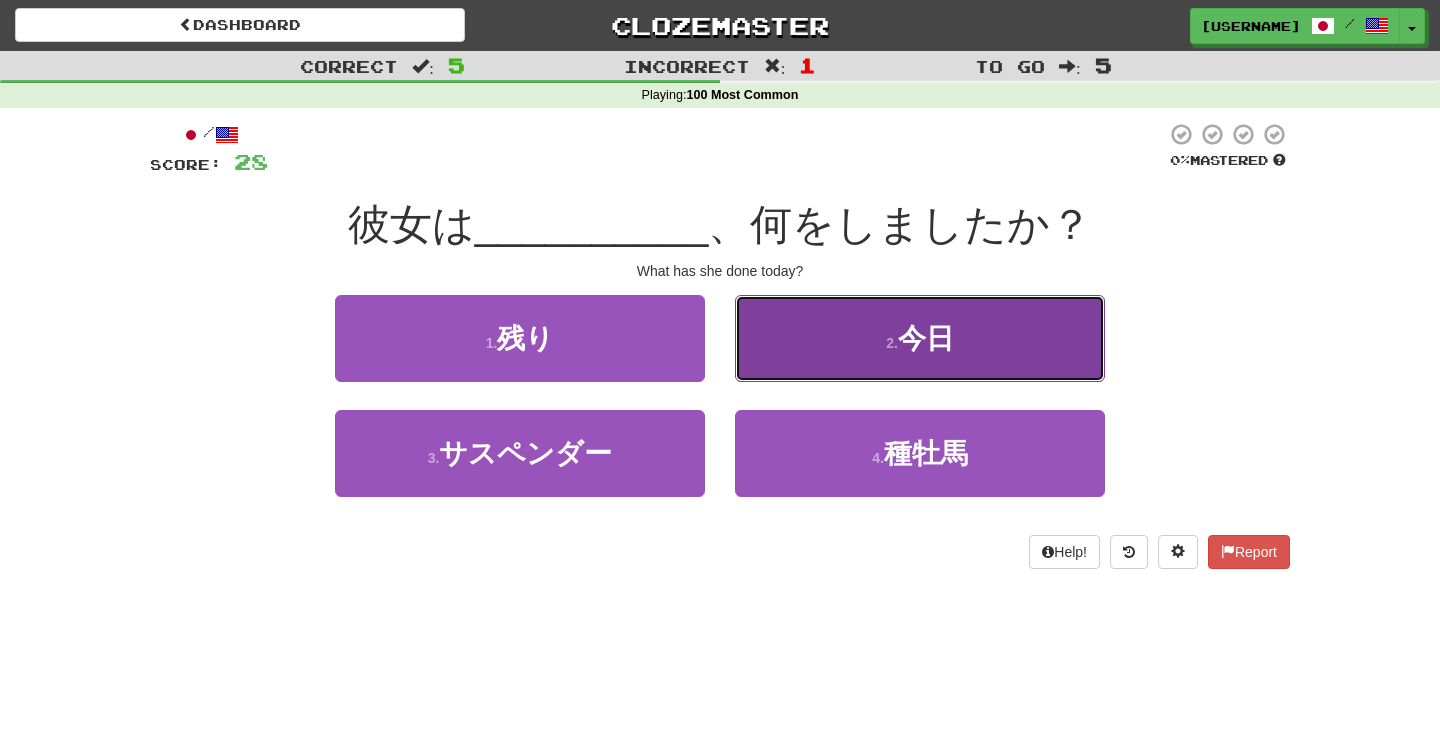 click on "2 .  今日" at bounding box center [920, 338] 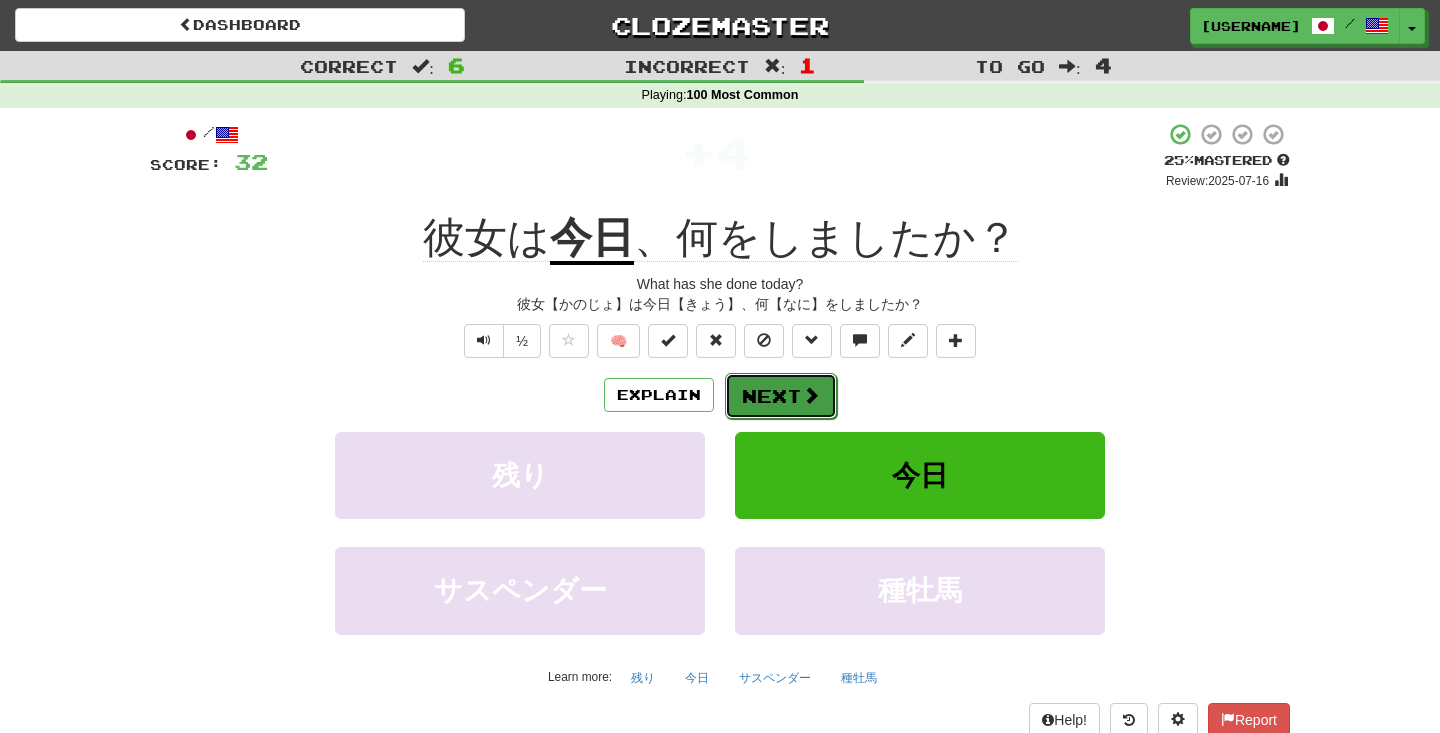 click at bounding box center (811, 395) 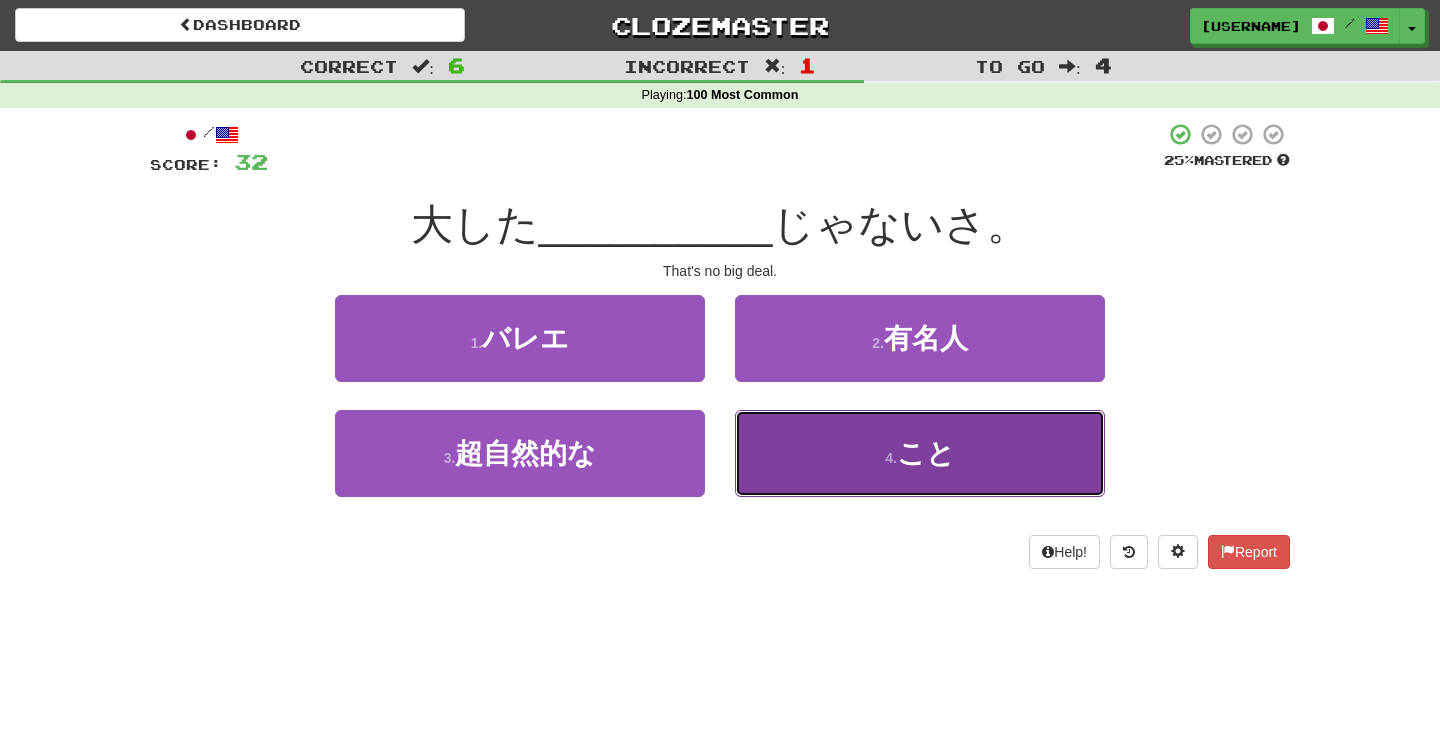 click on "4 .  こと" at bounding box center (920, 453) 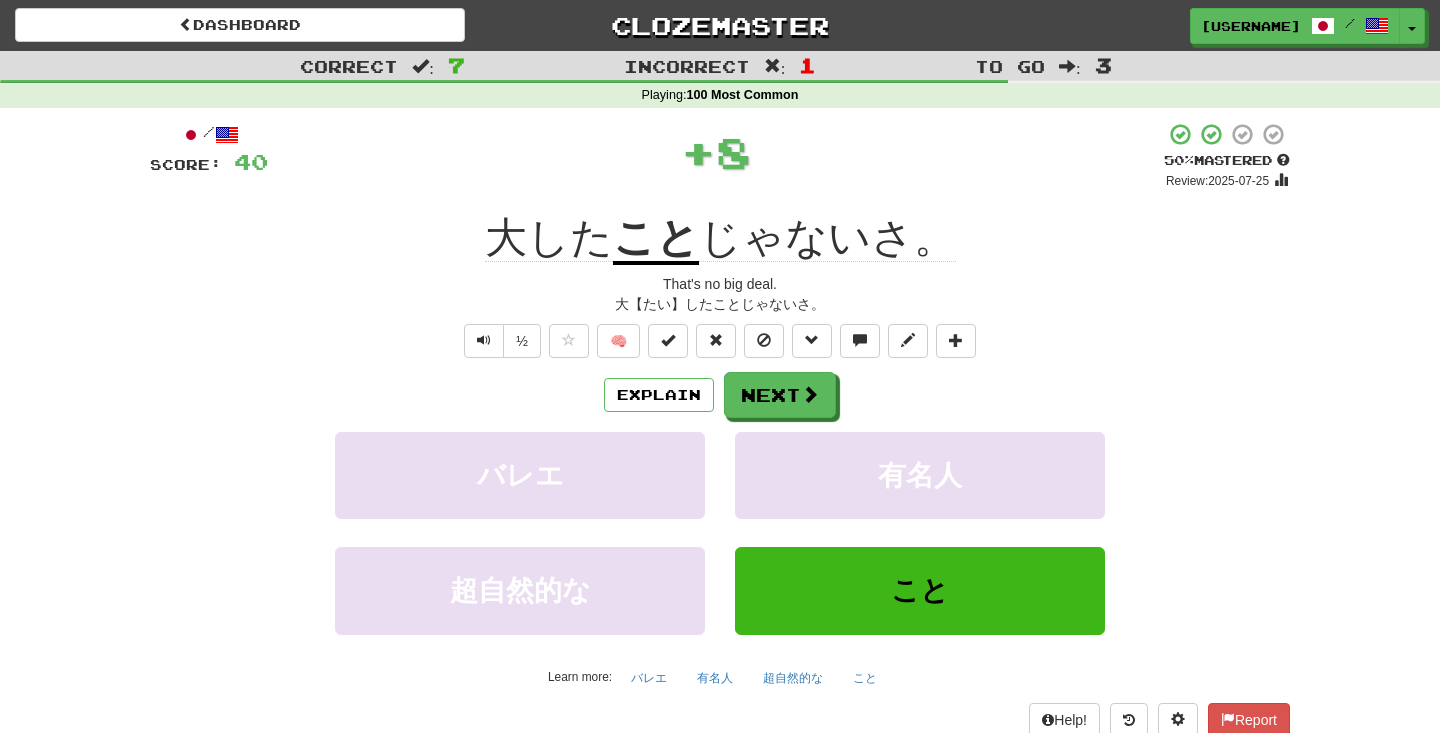 click on "大した" 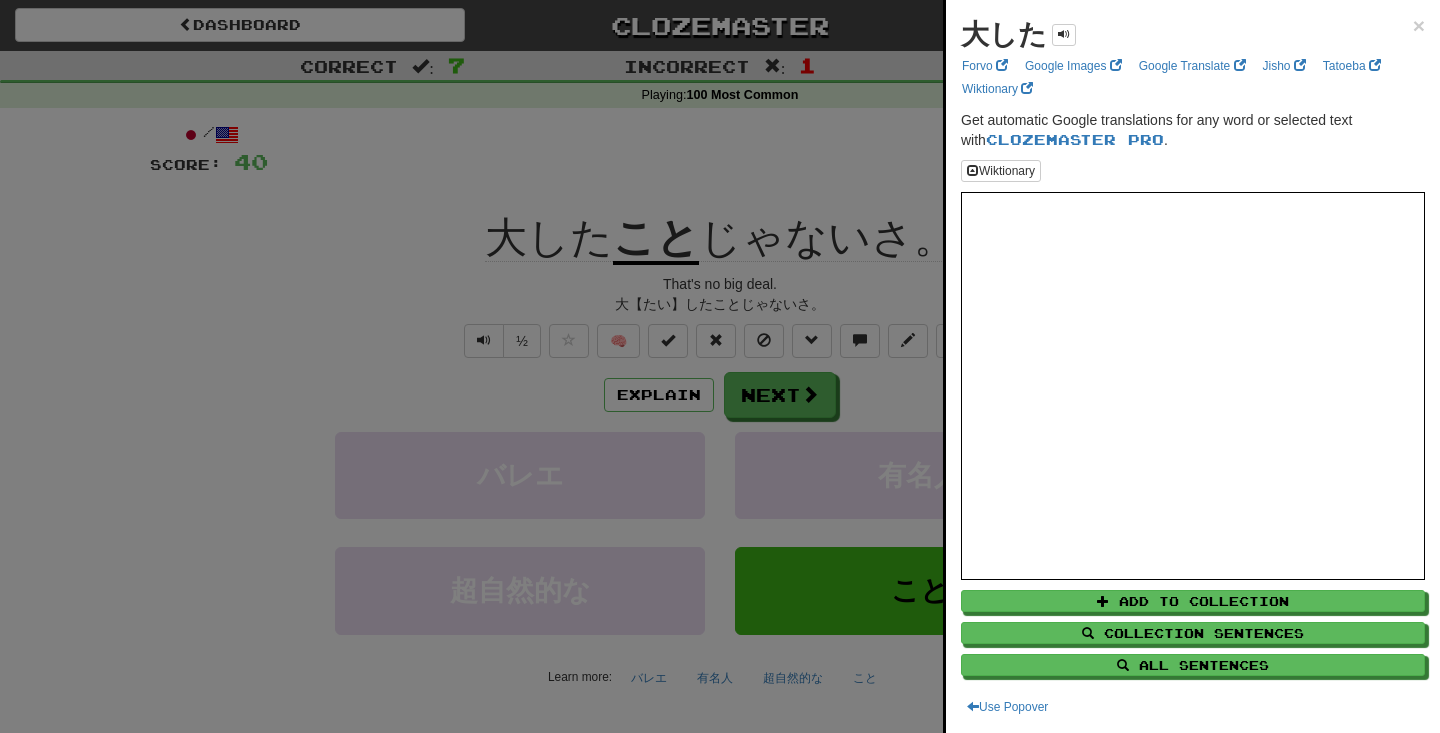 click at bounding box center (720, 366) 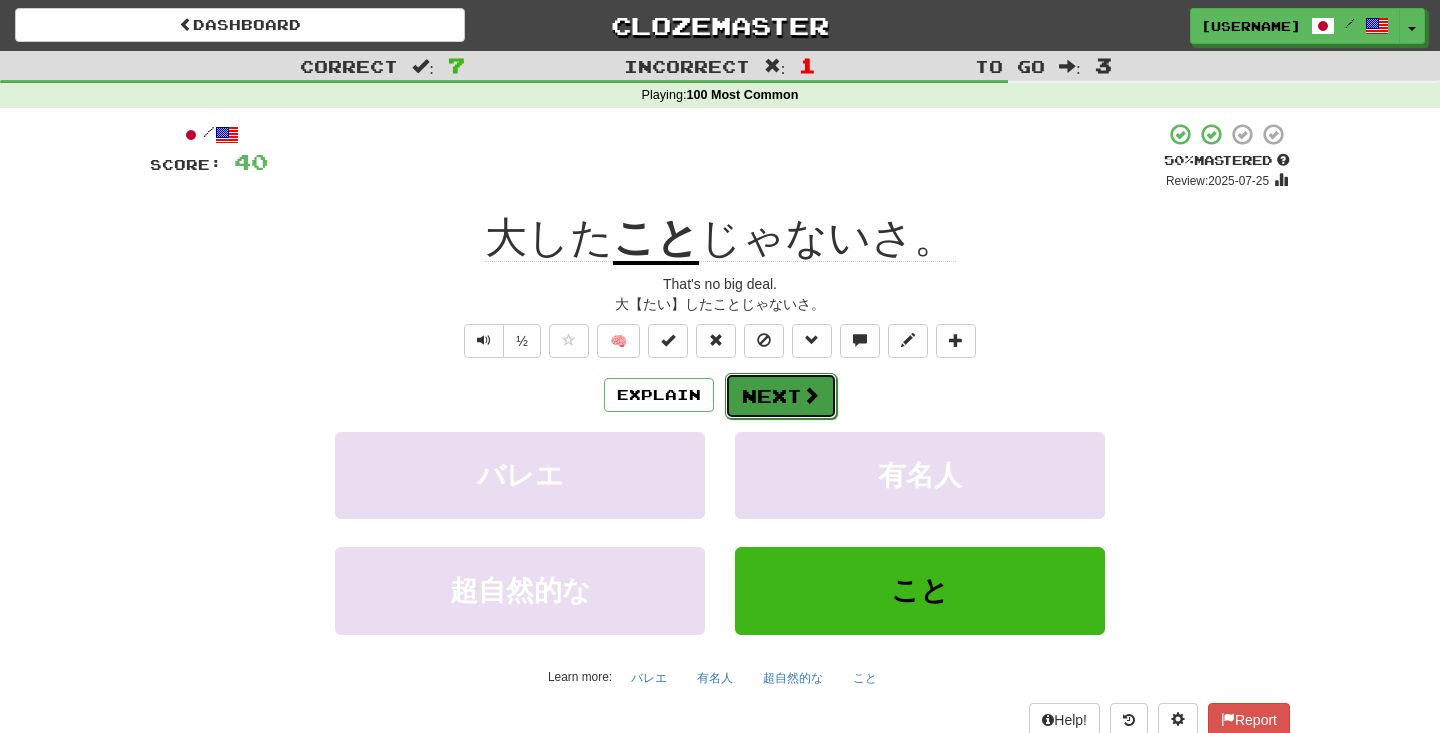 click on "Next" at bounding box center [781, 396] 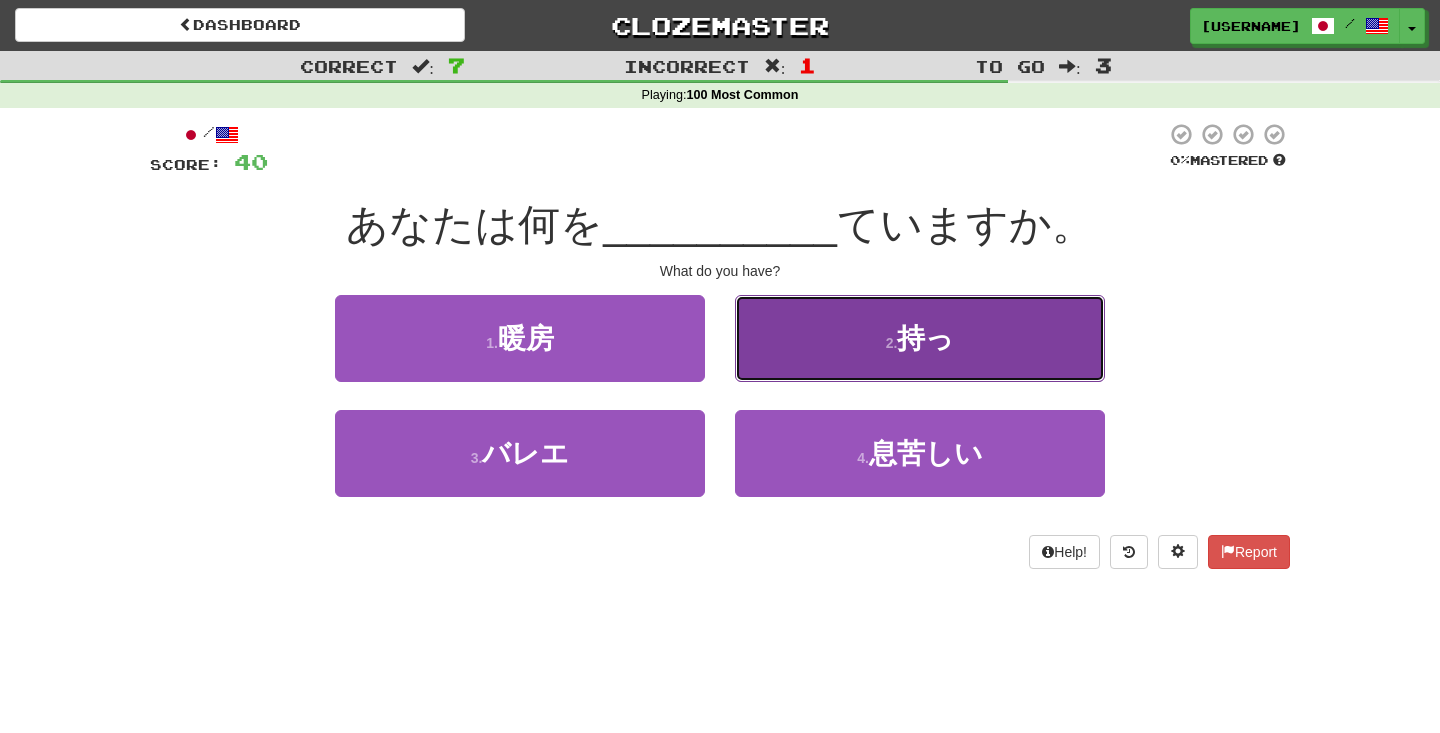 click on "2 .  持っ" at bounding box center (920, 338) 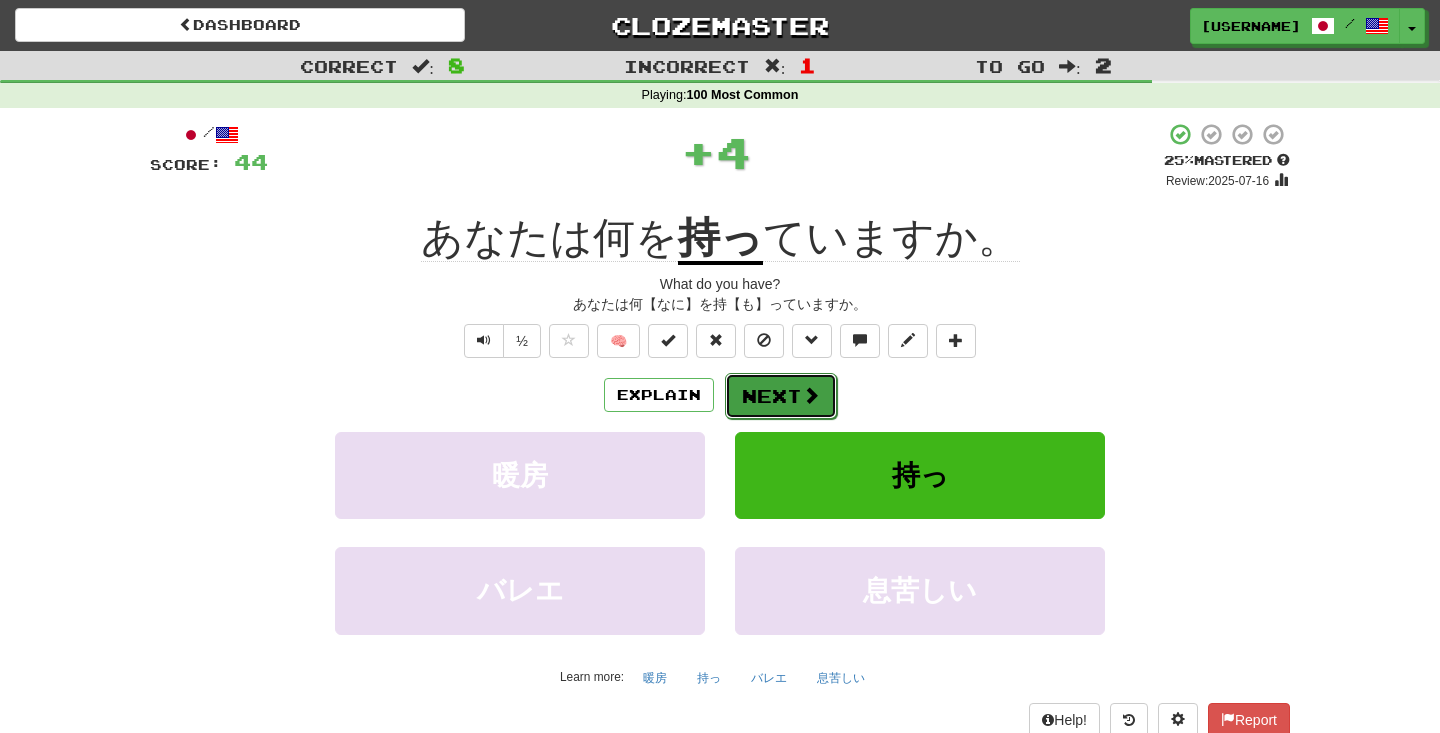 click on "Next" at bounding box center (781, 396) 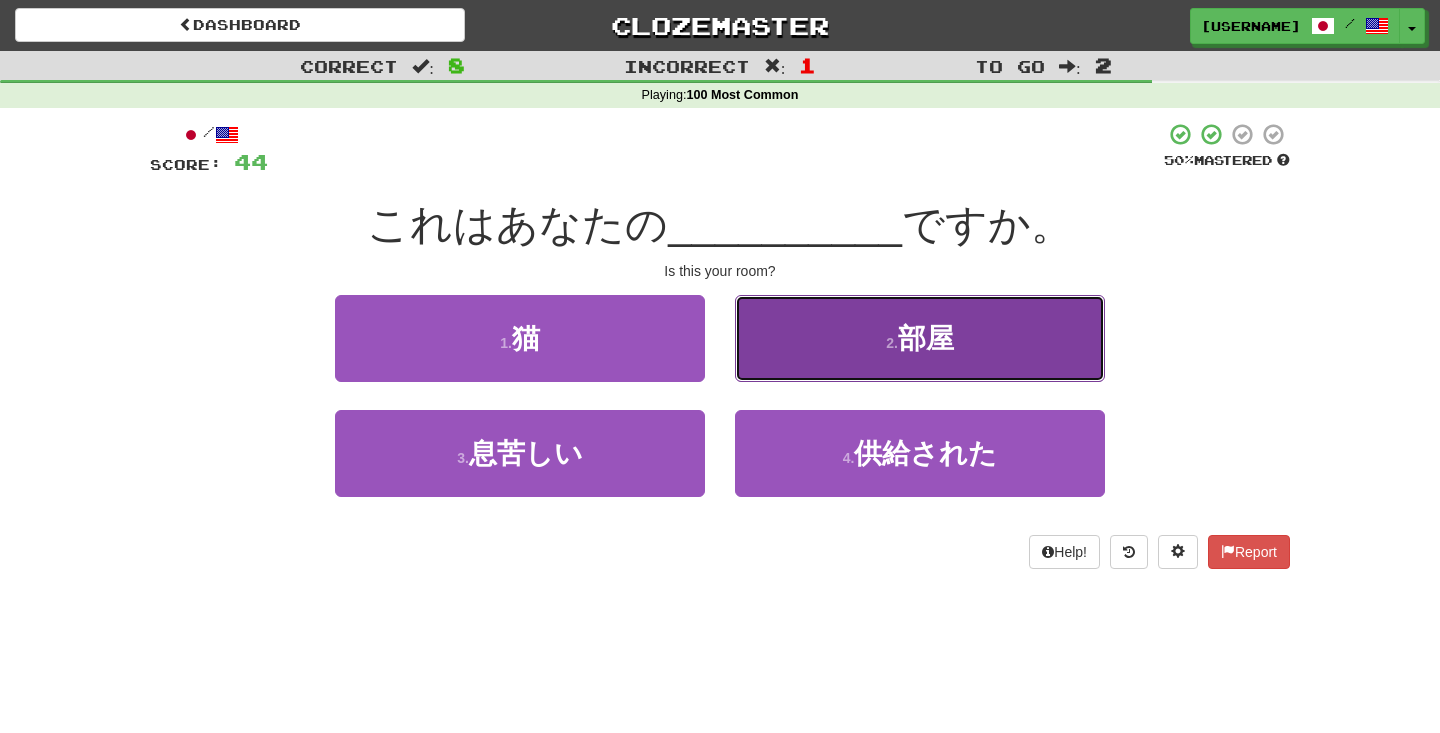 click on "2 .  部屋" at bounding box center [920, 338] 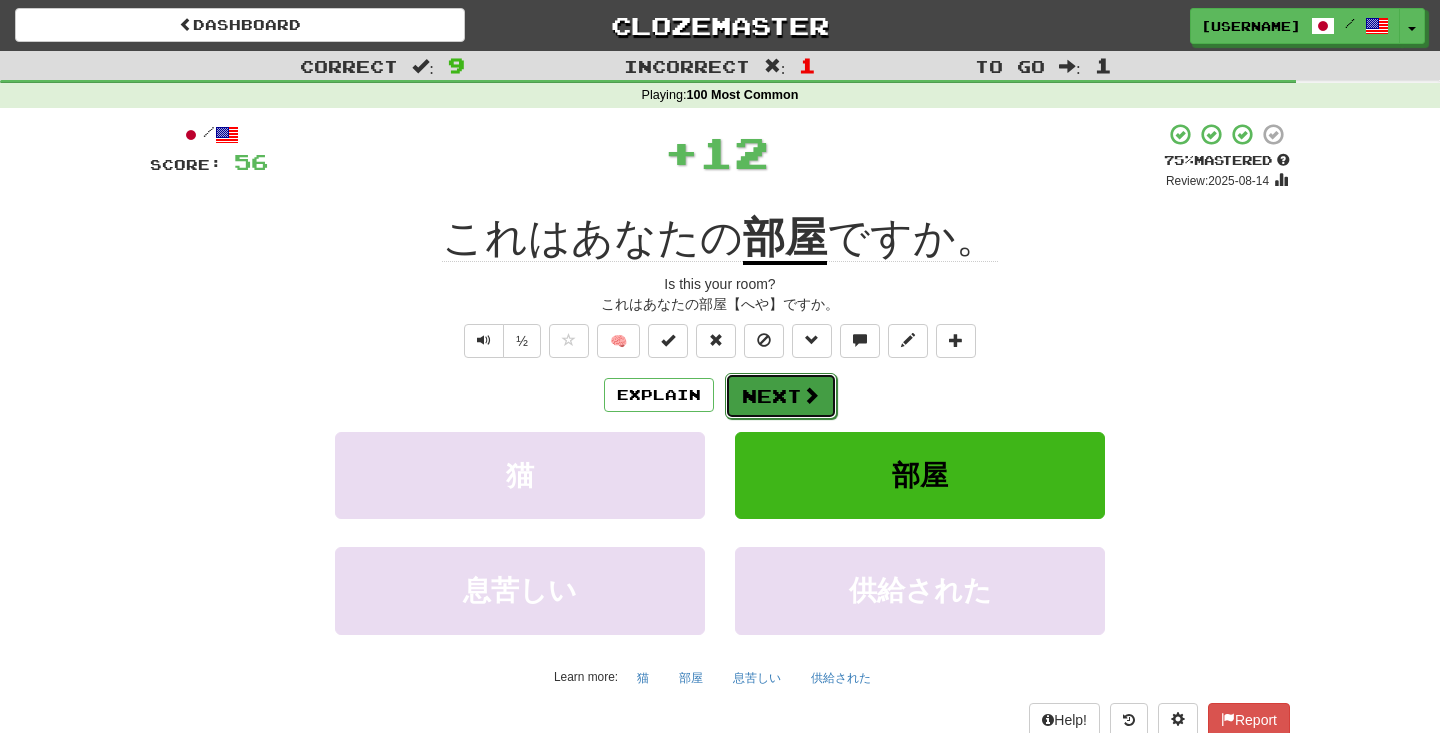 click on "Next" at bounding box center [781, 396] 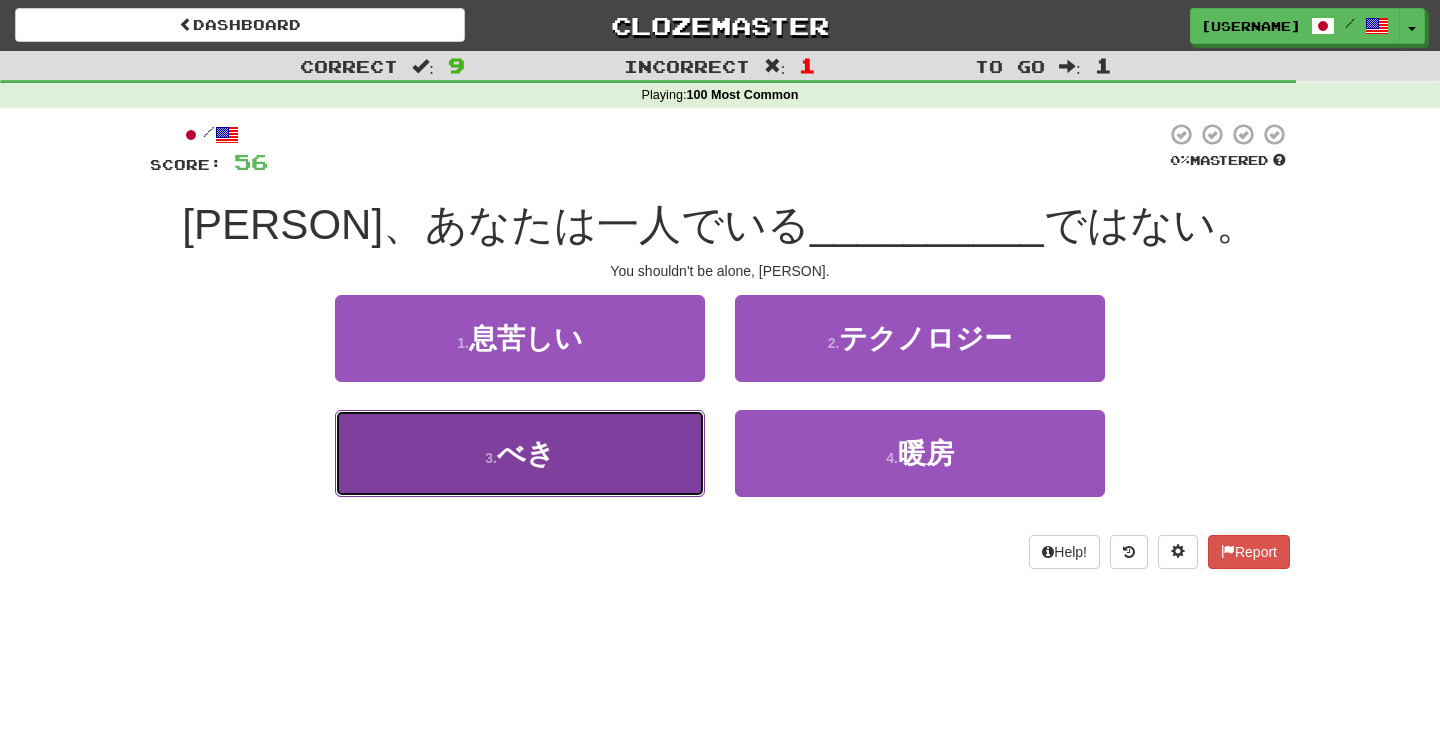 click on "3 .  べき" at bounding box center (520, 453) 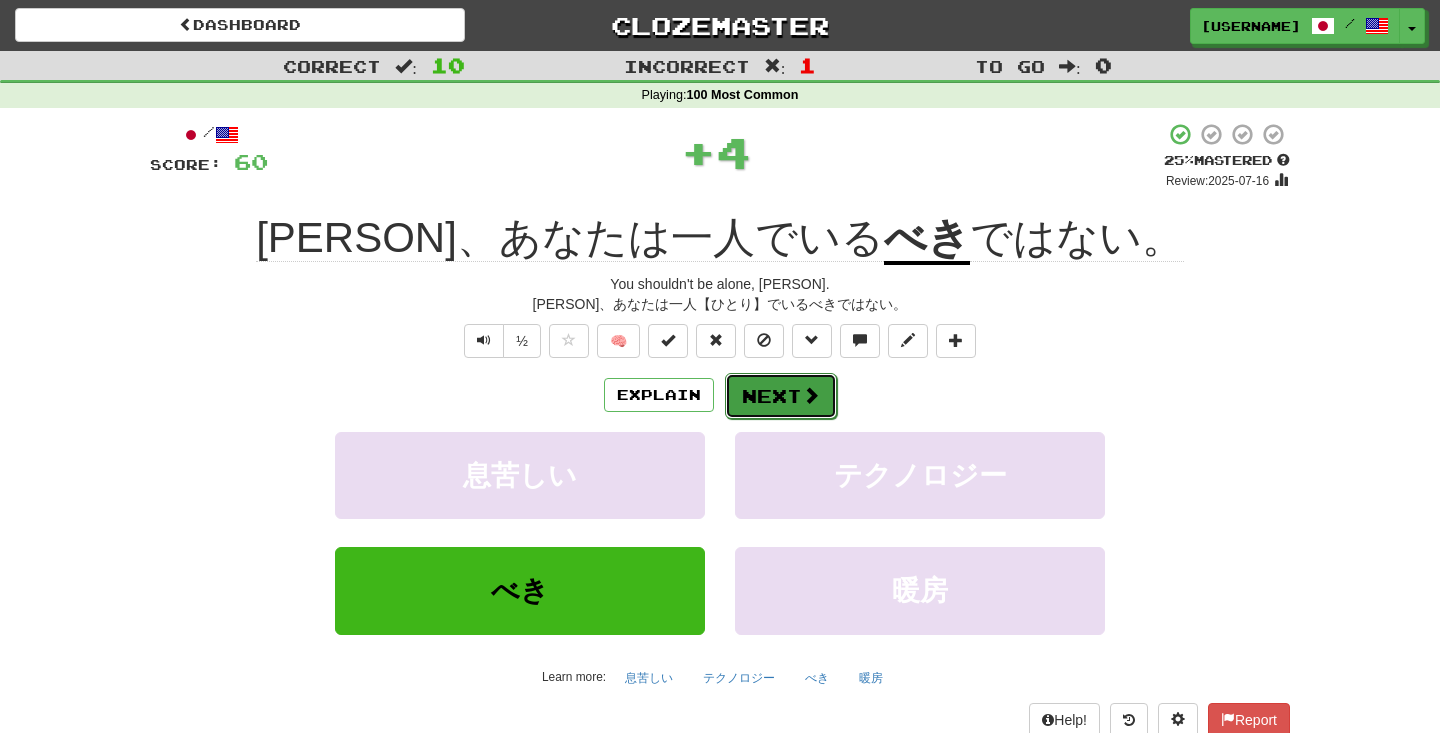 click at bounding box center [811, 395] 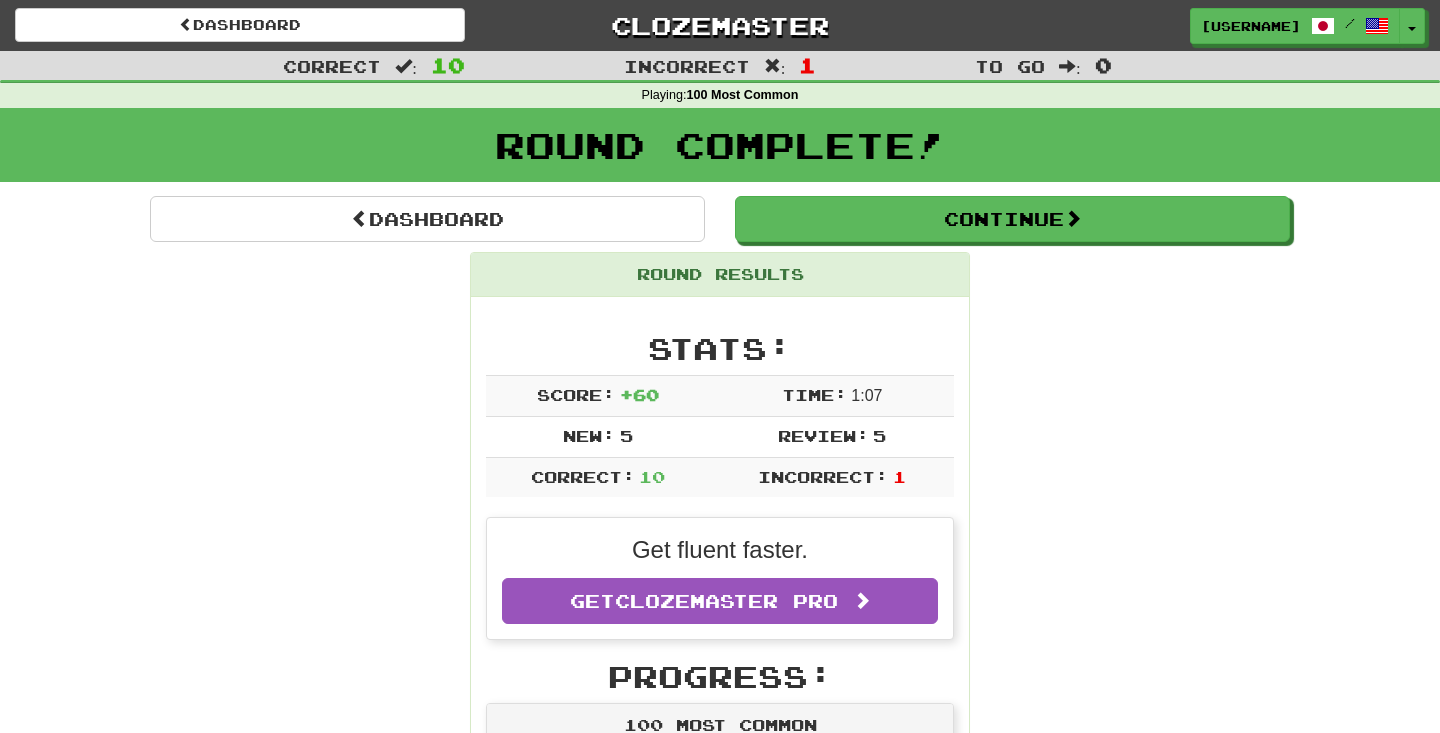click on "Dashboard Continue  Round Results Stats: Score:   + 60 Time:   1 : 0 7 New:   5 Review:   5 Correct:   10 Incorrect:   1 Get fluent faster. Get  Clozemaster Pro   Progress: 100 Most Common Playing:  224  /  635 + 5 [PERCENTAGE] [PERCENTAGE] Mastered:  0  /  635 0% Ready for Review:  137  /  Level:  12 1  points to level  13  - keep going! Ranked:  256 th  this week Sentences:  Report 言っ てみただけだよ！ I'm just saying!  Report 誰 がそんなこと言ったの？ Who said that?  Report 自分の家が あっ たらな。 I wish I had a house of my own.  Report トム、あなたは一人でいる べき ではない。 You shouldn't be alone, Tom.  Report よい 一日をね。 Have a nice day. 5  Report 何か いい ことないかな。 I wish something nice would happen.  Report 彼女は 今日 、何をしましたか？ What has she done today?  Report 大した こと じゃないさ。 That's no big deal.  Report あなたは何を 持っ ていますか。 What do you have?  Report 部屋" at bounding box center [720, 1184] 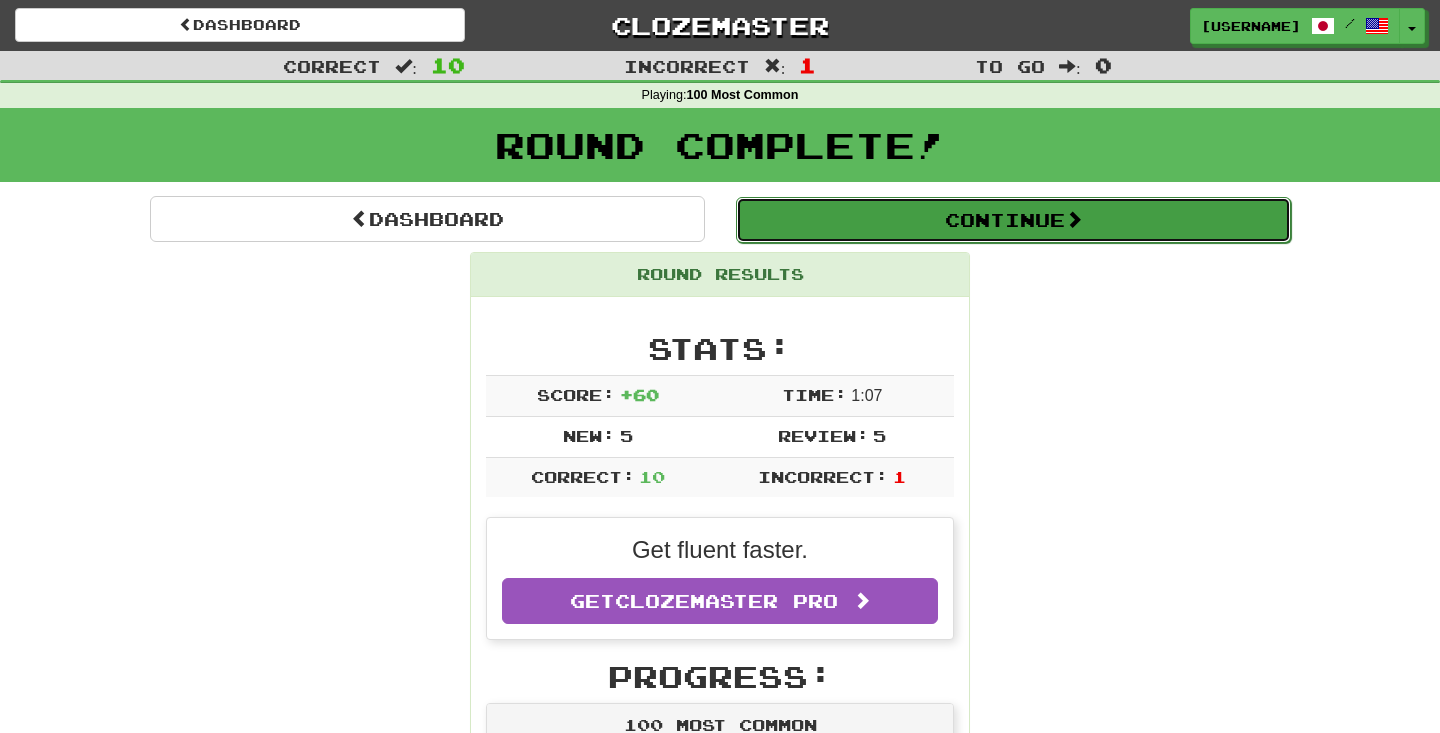 click on "Continue" at bounding box center [1013, 220] 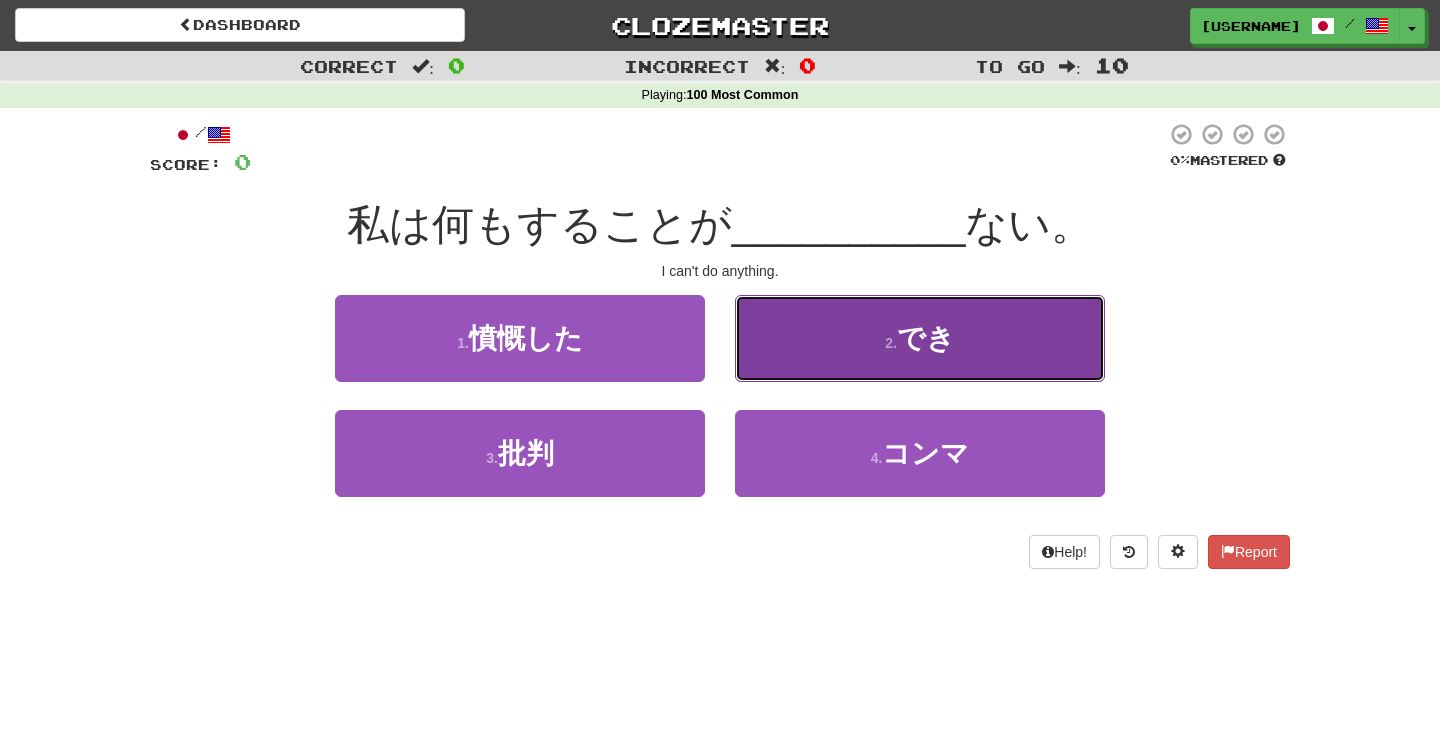 click on "2 .  でき" at bounding box center (920, 338) 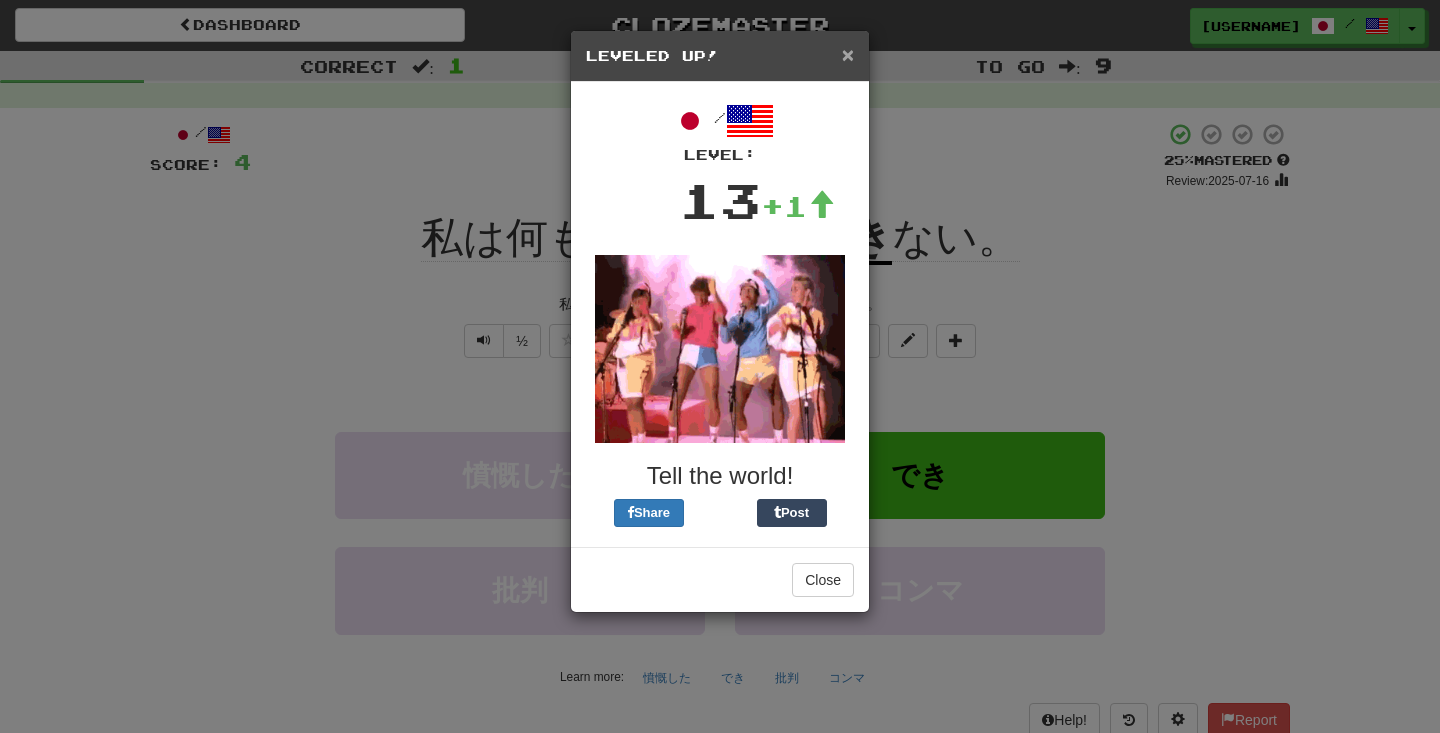 click on "×" at bounding box center [848, 54] 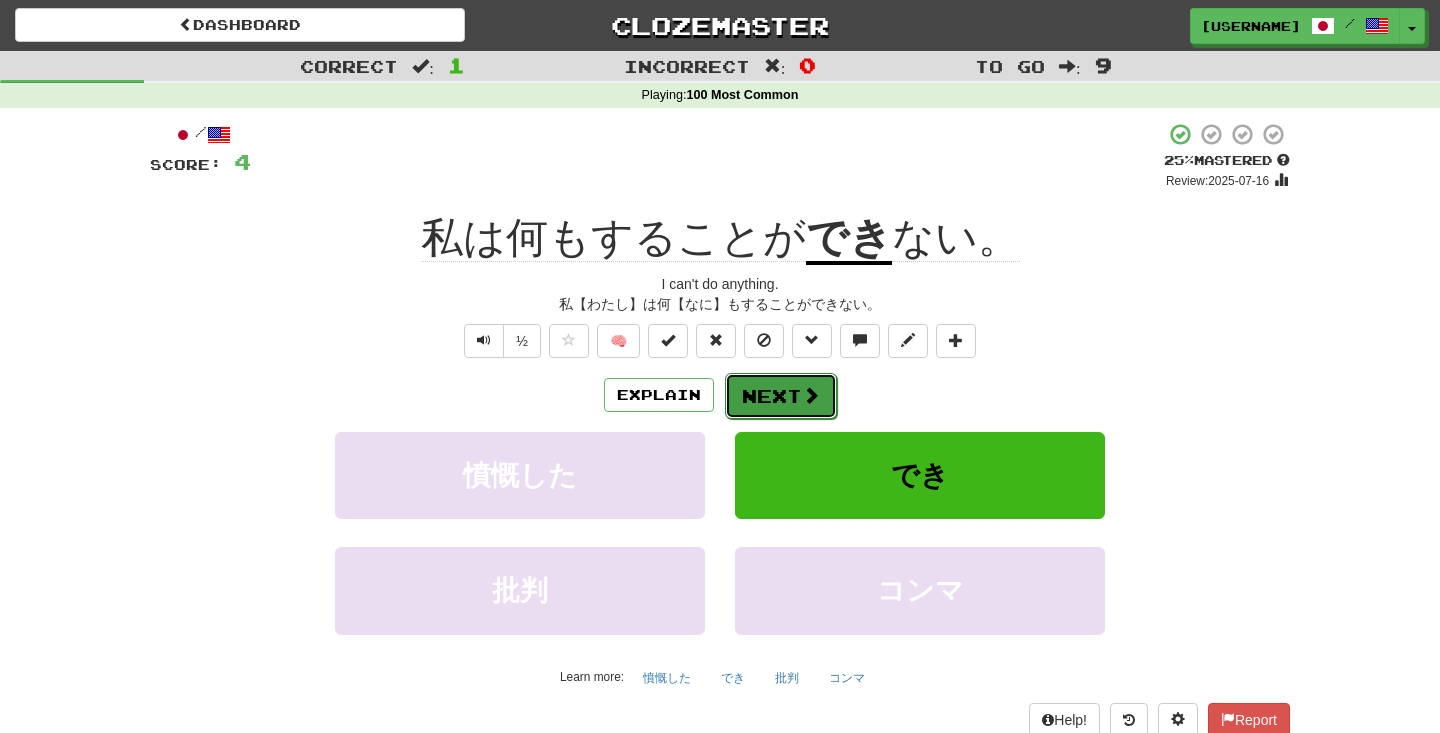 click at bounding box center (811, 395) 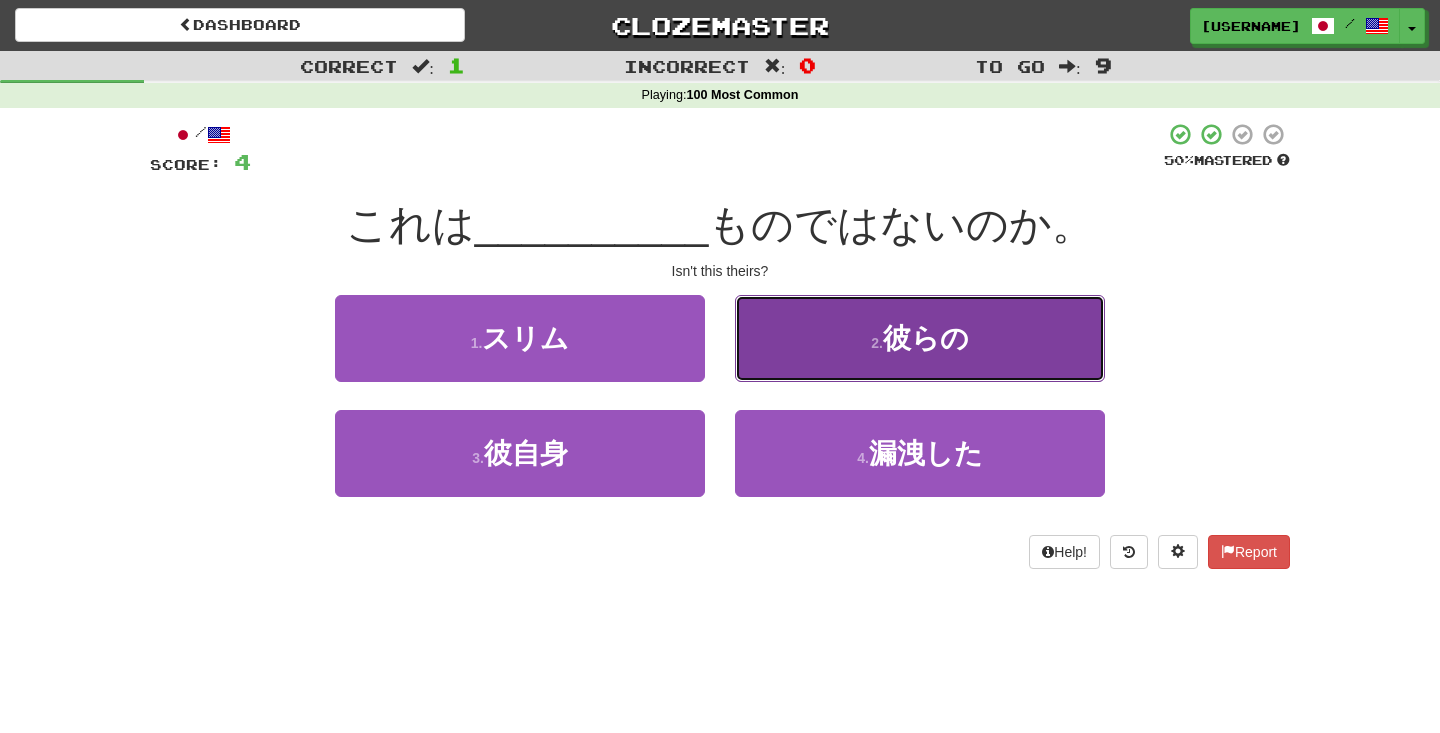 click on "2 .  彼らの" at bounding box center [920, 338] 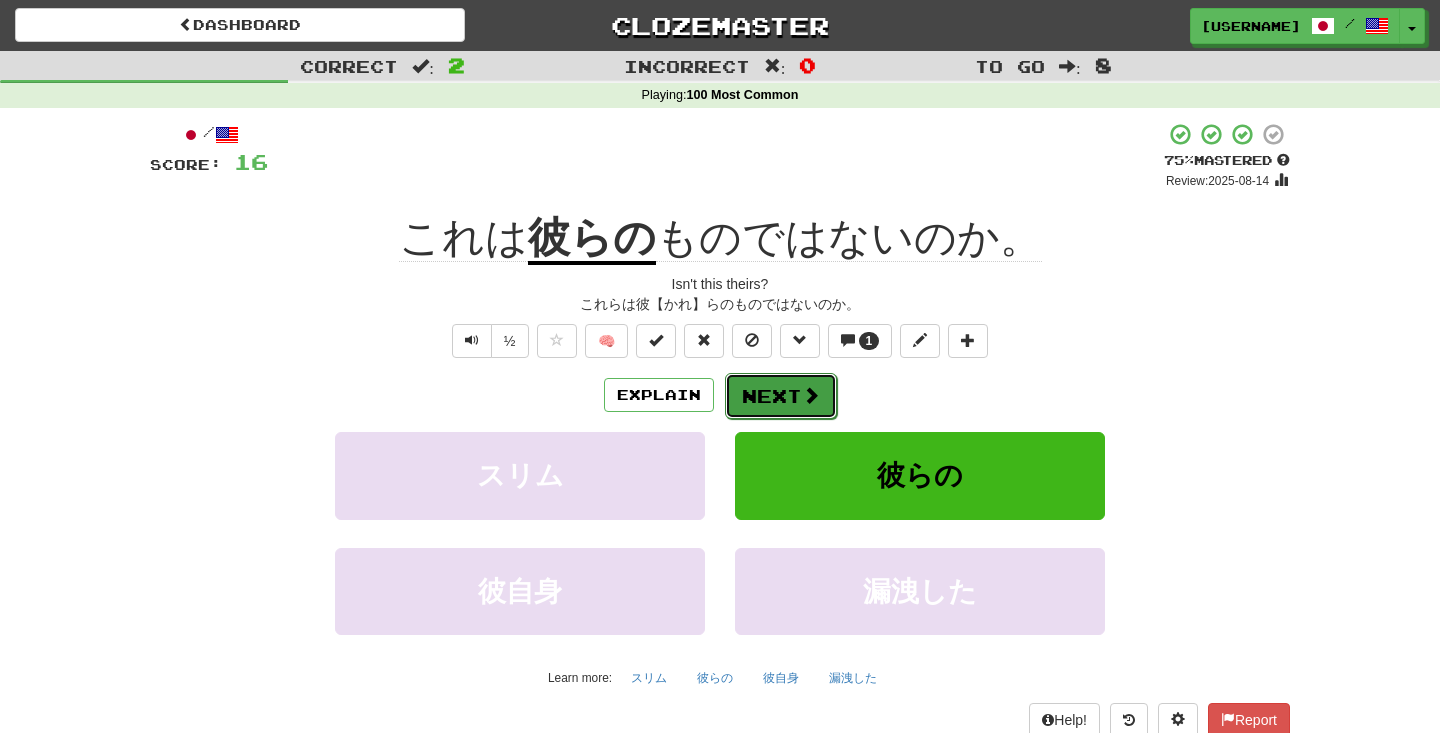 click on "Next" at bounding box center [781, 396] 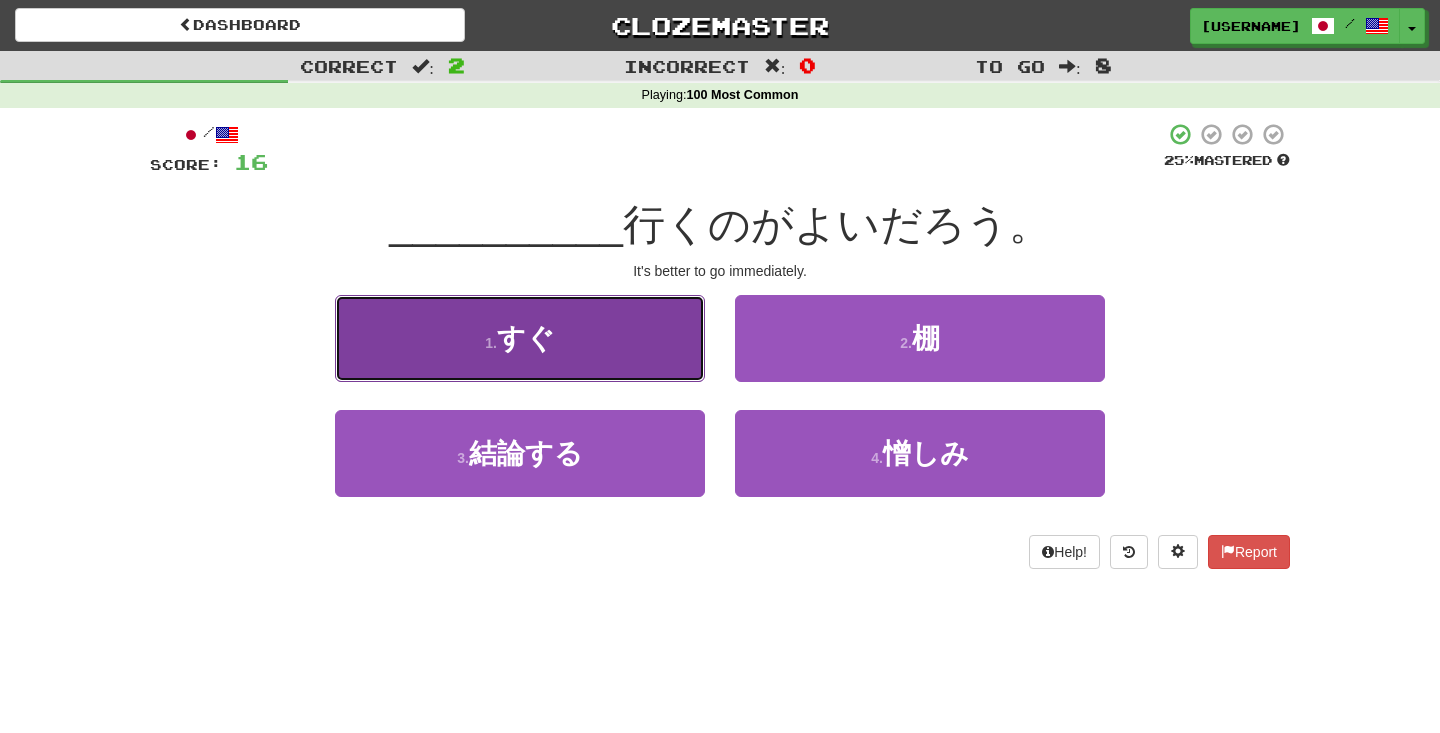 click on "1 .  すぐ" at bounding box center [520, 338] 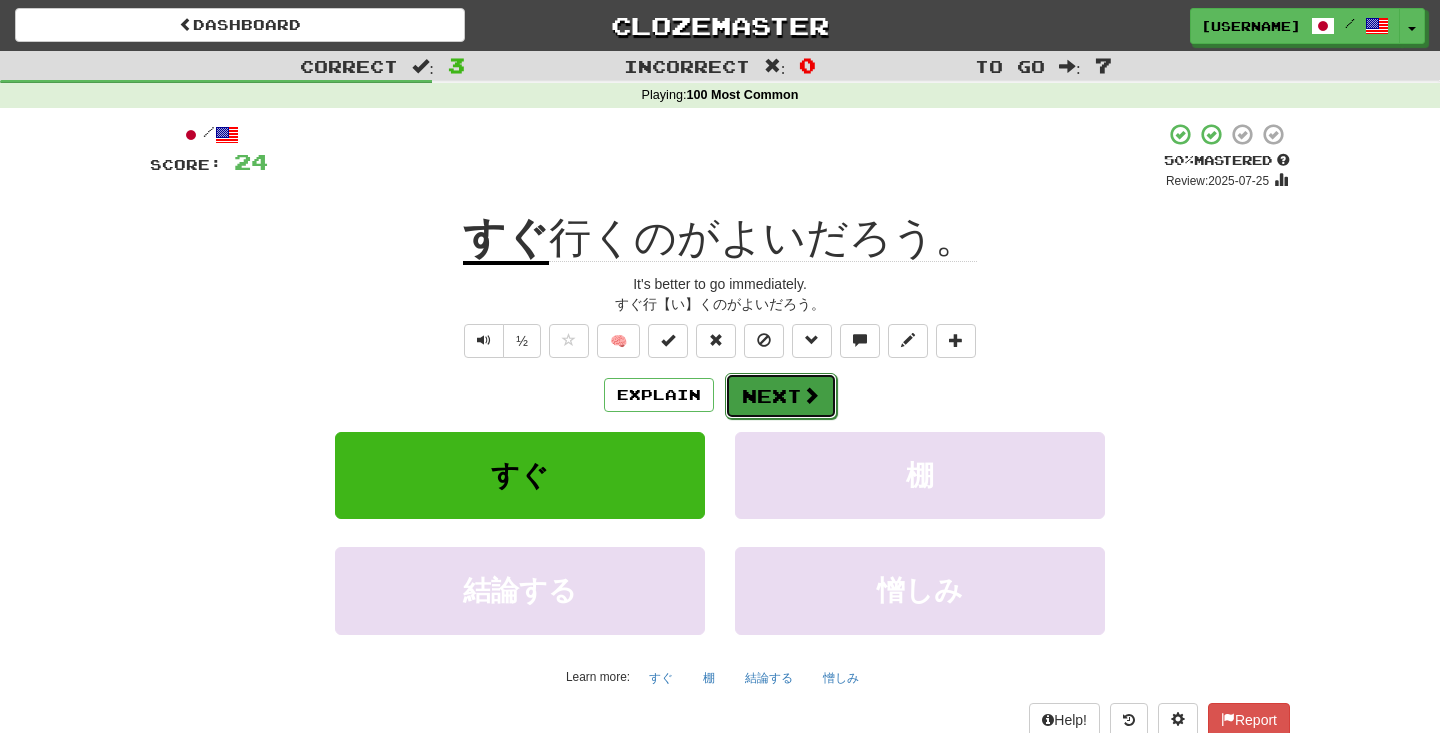 click on "Next" at bounding box center (781, 396) 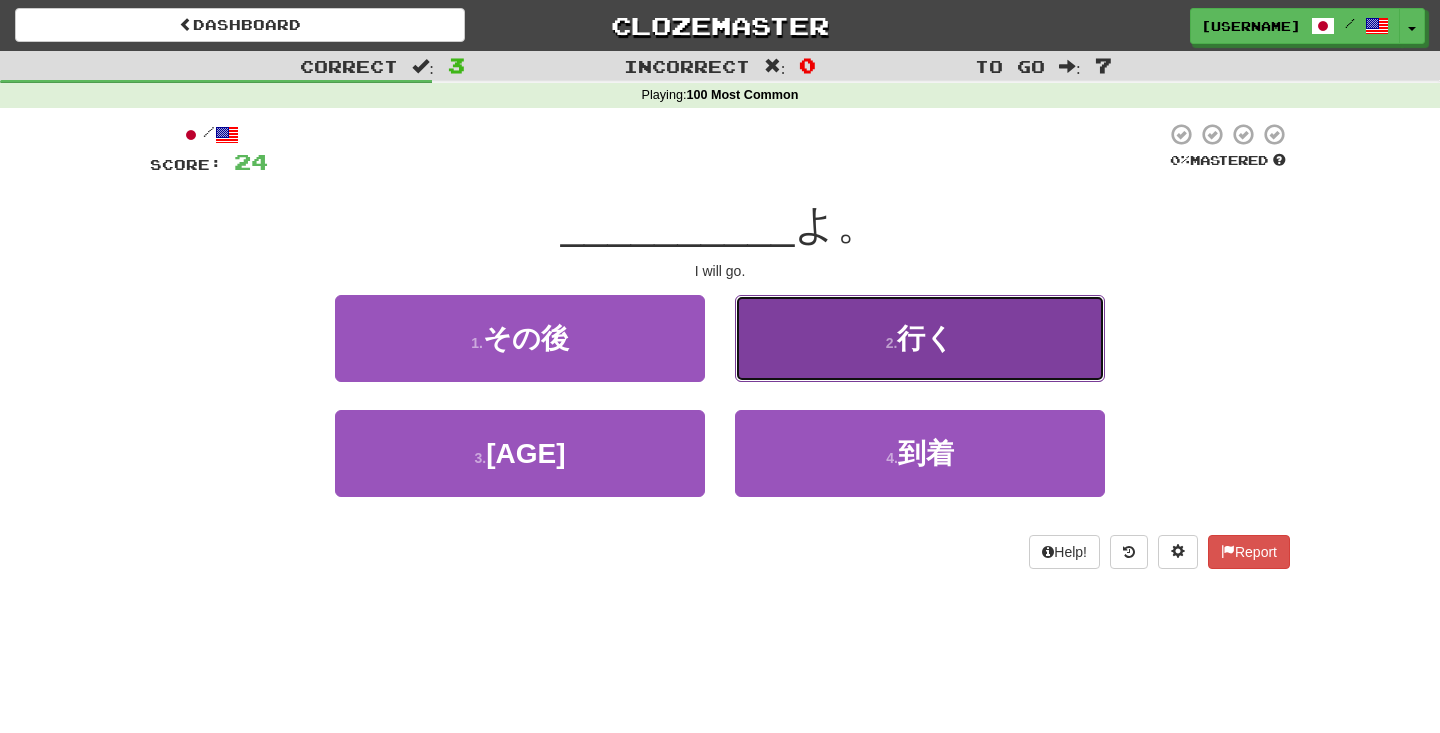 click on "2 .  行く" at bounding box center (920, 338) 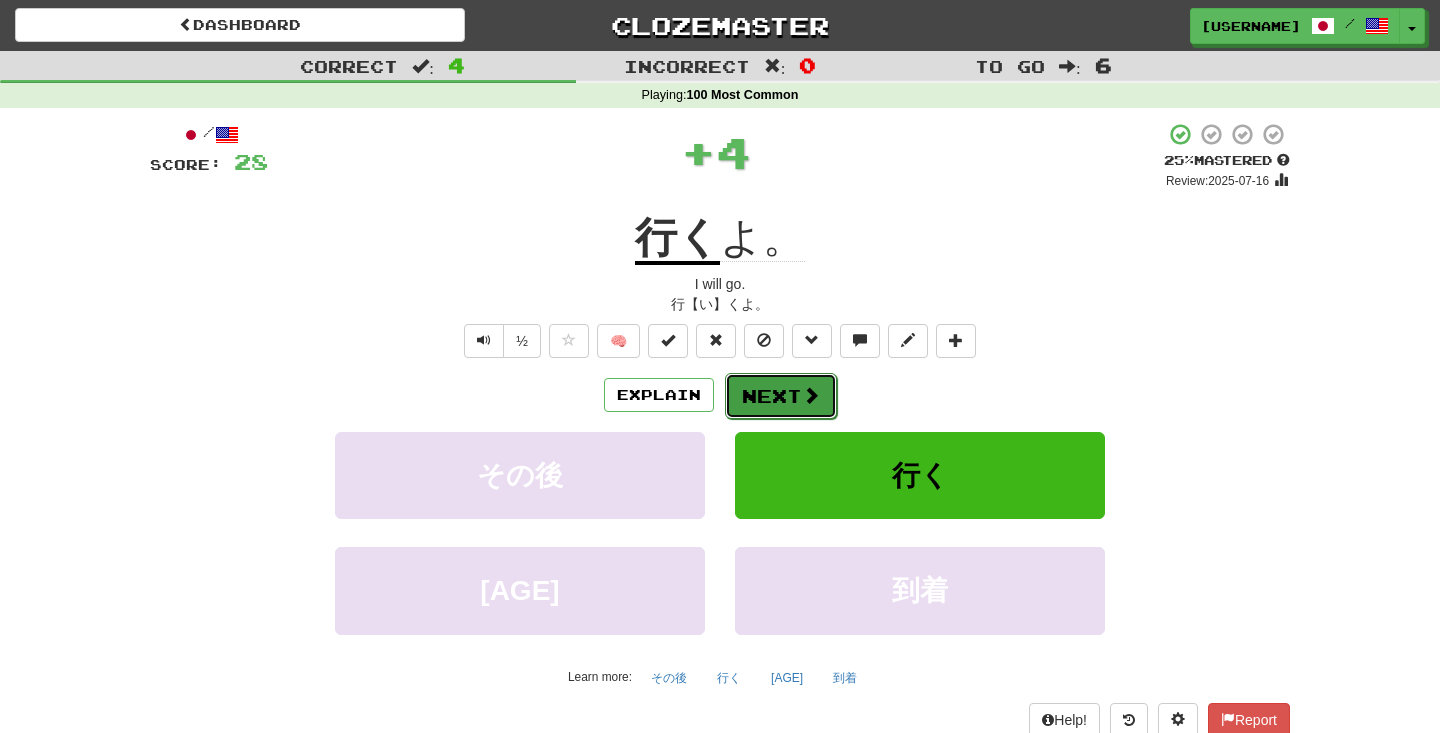 click on "Next" at bounding box center [781, 396] 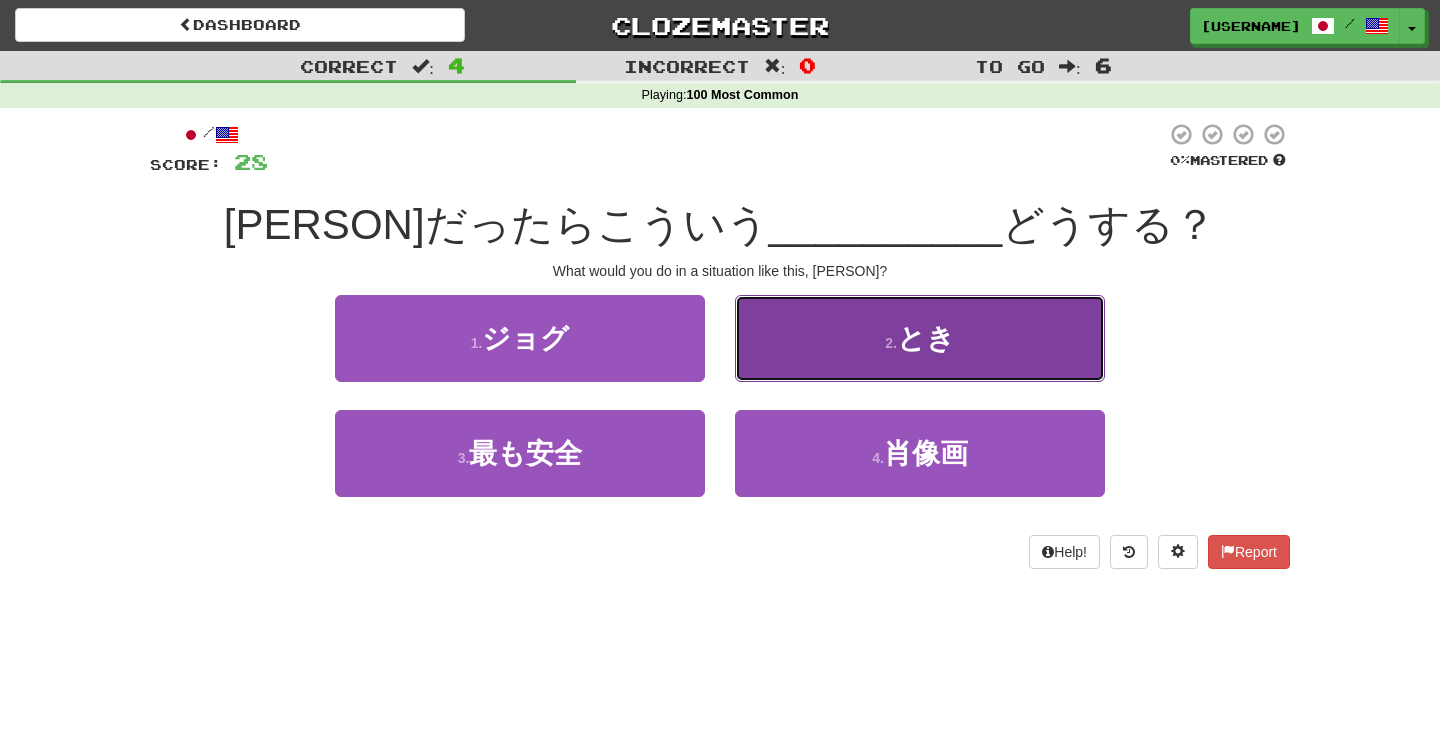 click on "2 .  とき" at bounding box center (920, 338) 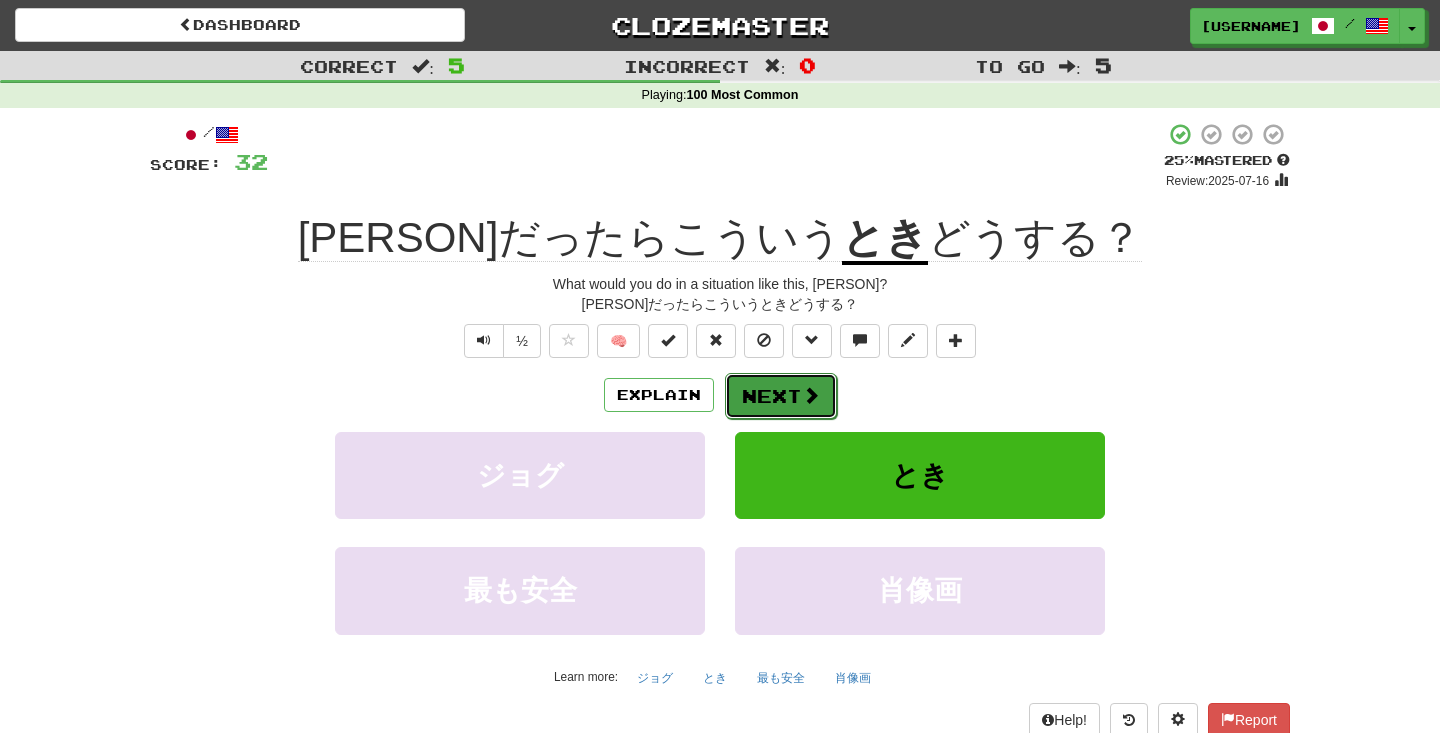 click on "Next" at bounding box center (781, 396) 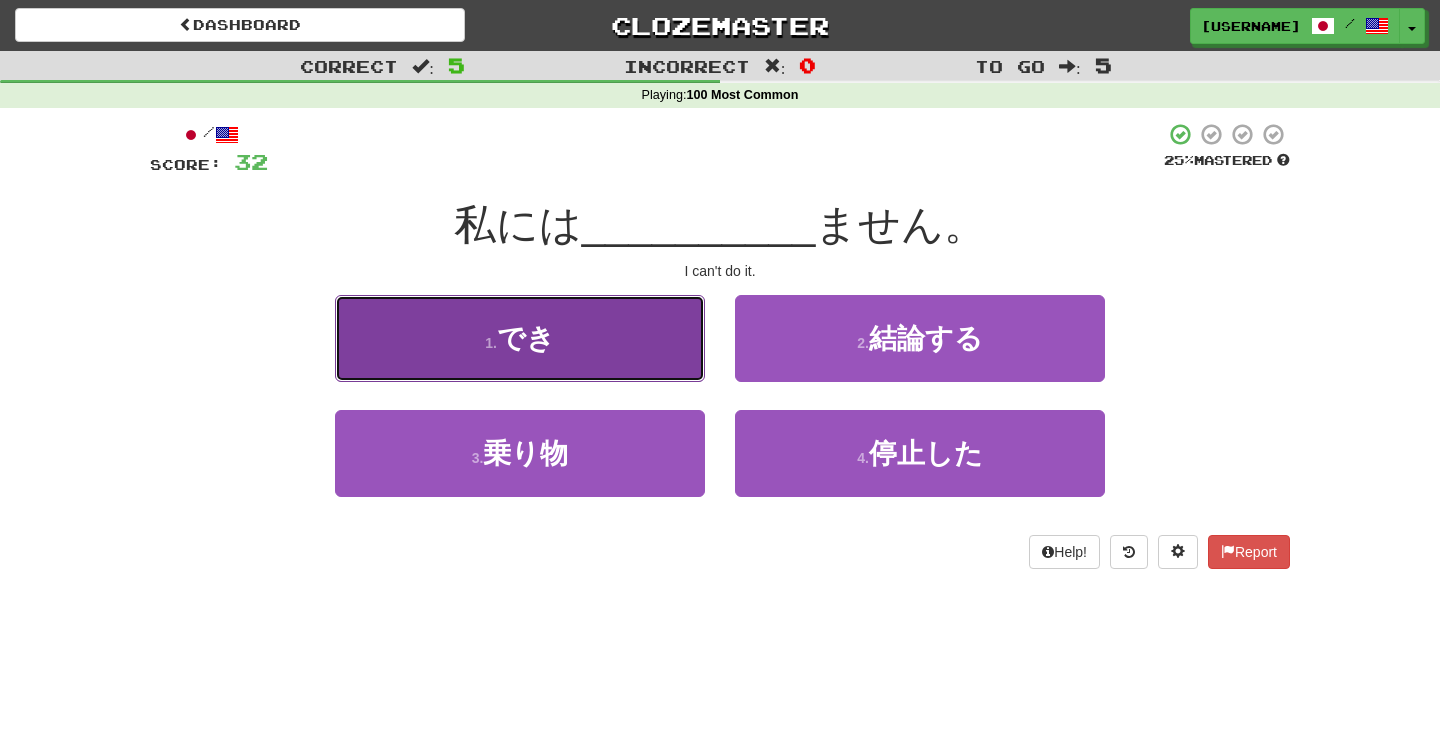 click on "1 .  でき" at bounding box center (520, 338) 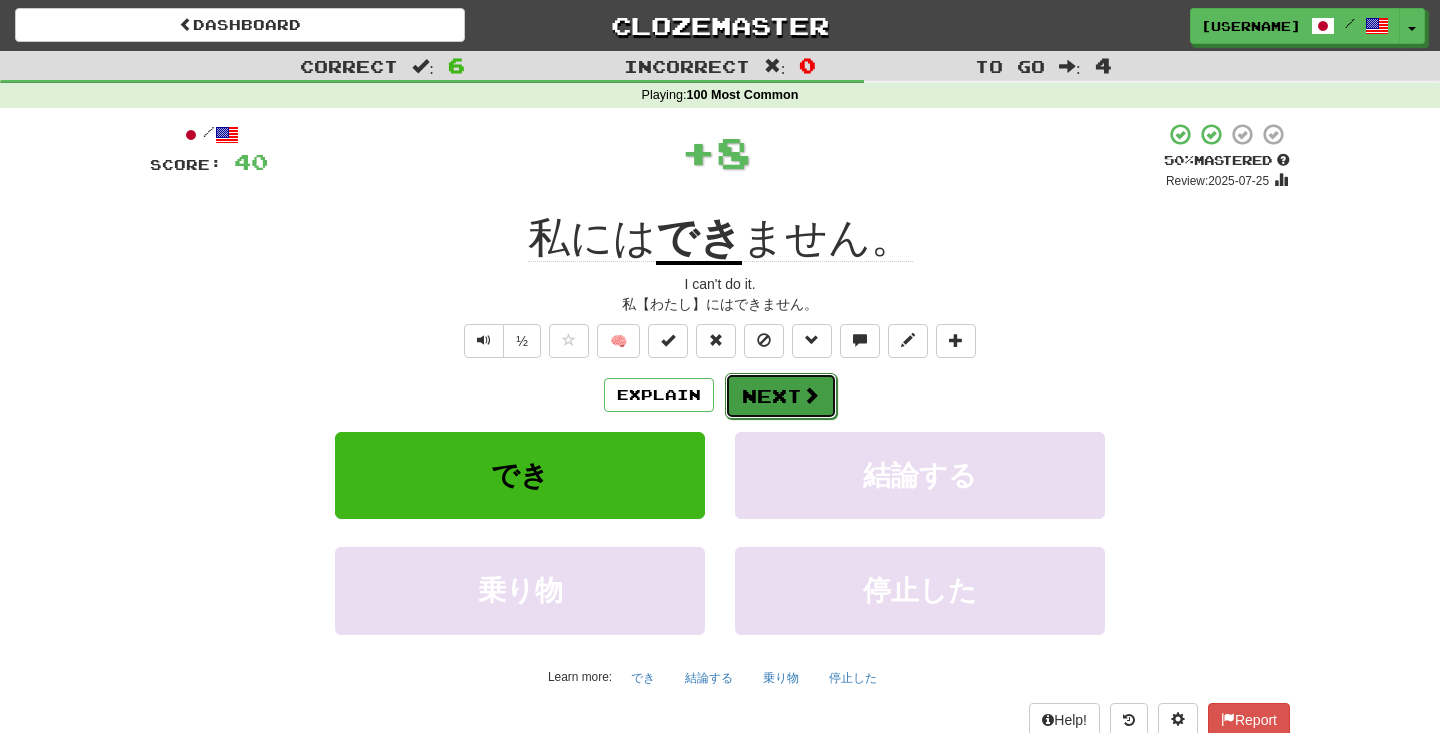 click on "Next" at bounding box center [781, 396] 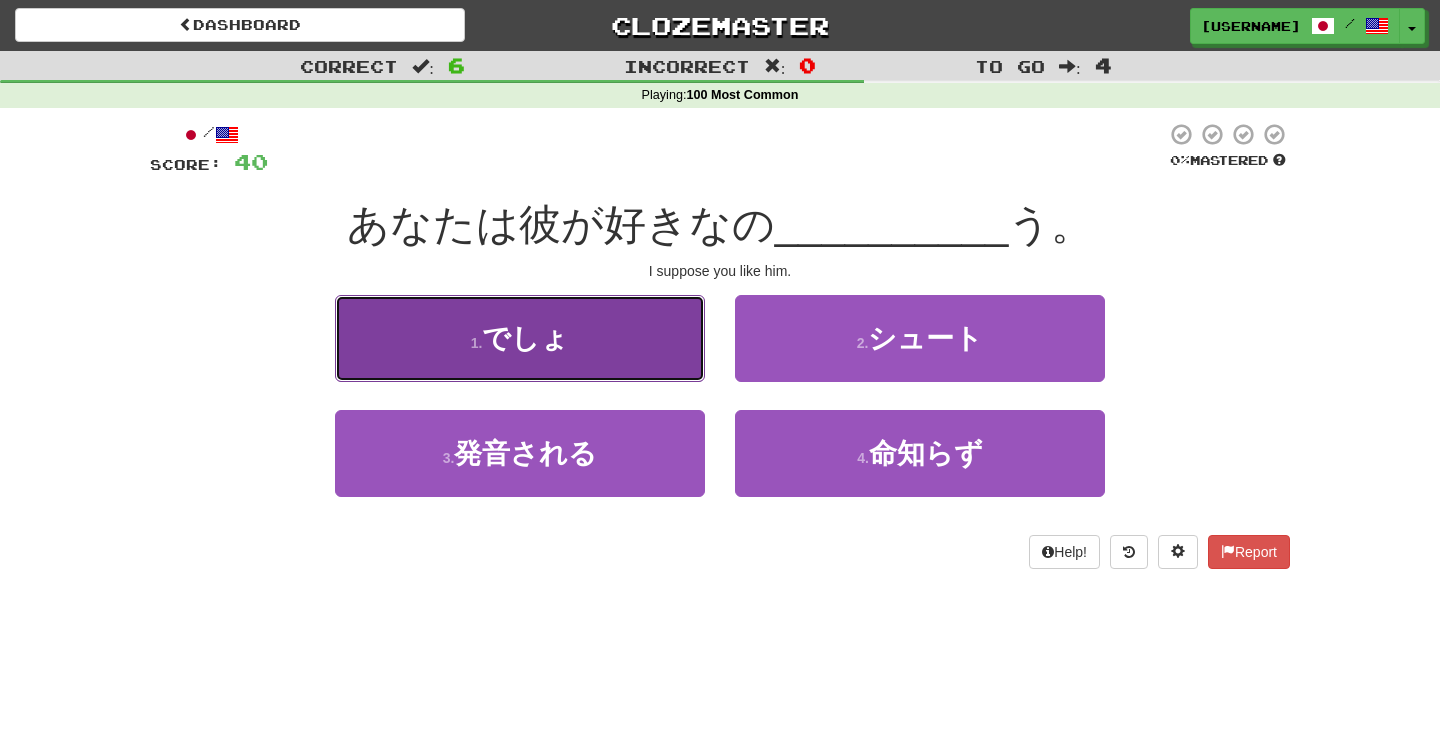 click on "1 .  でしょ" at bounding box center [520, 338] 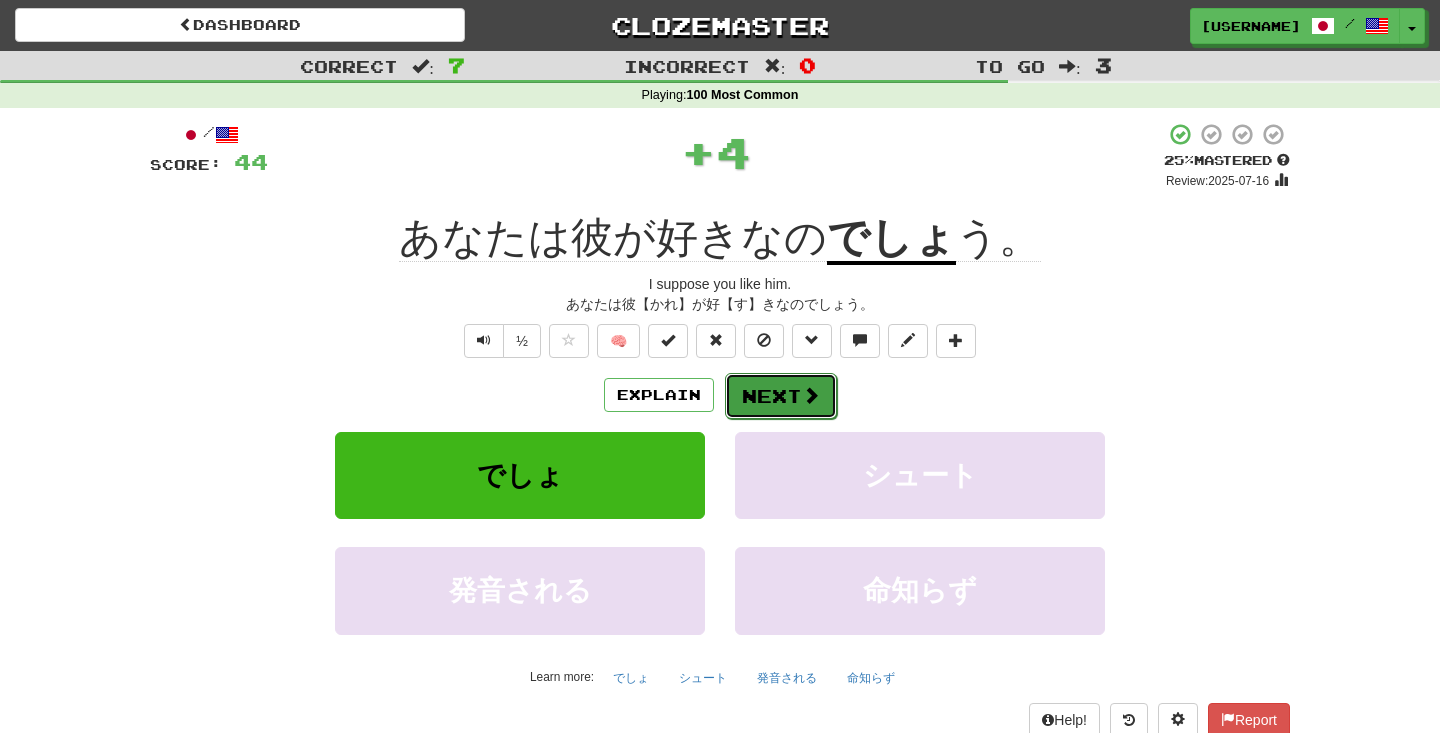 click on "Next" at bounding box center (781, 396) 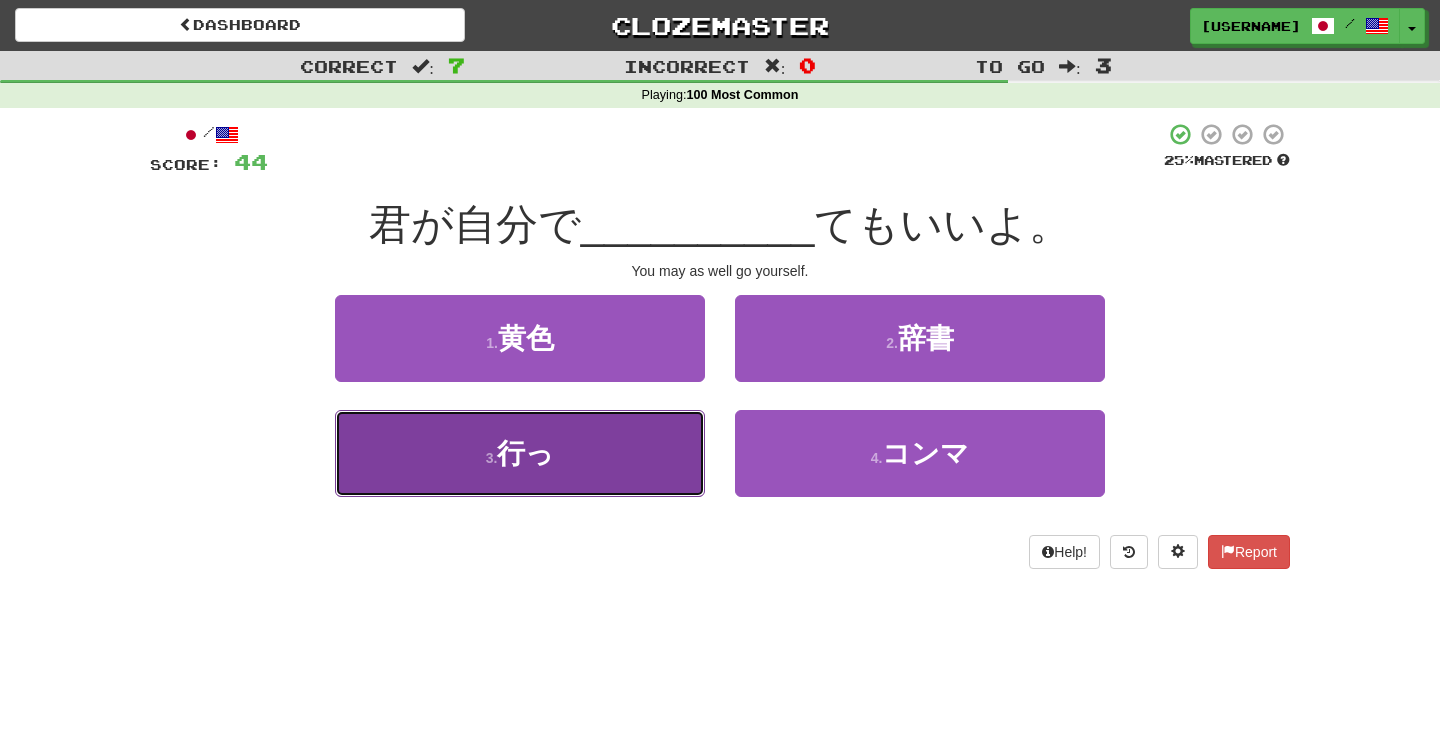 click on "3 .  行っ" at bounding box center (520, 453) 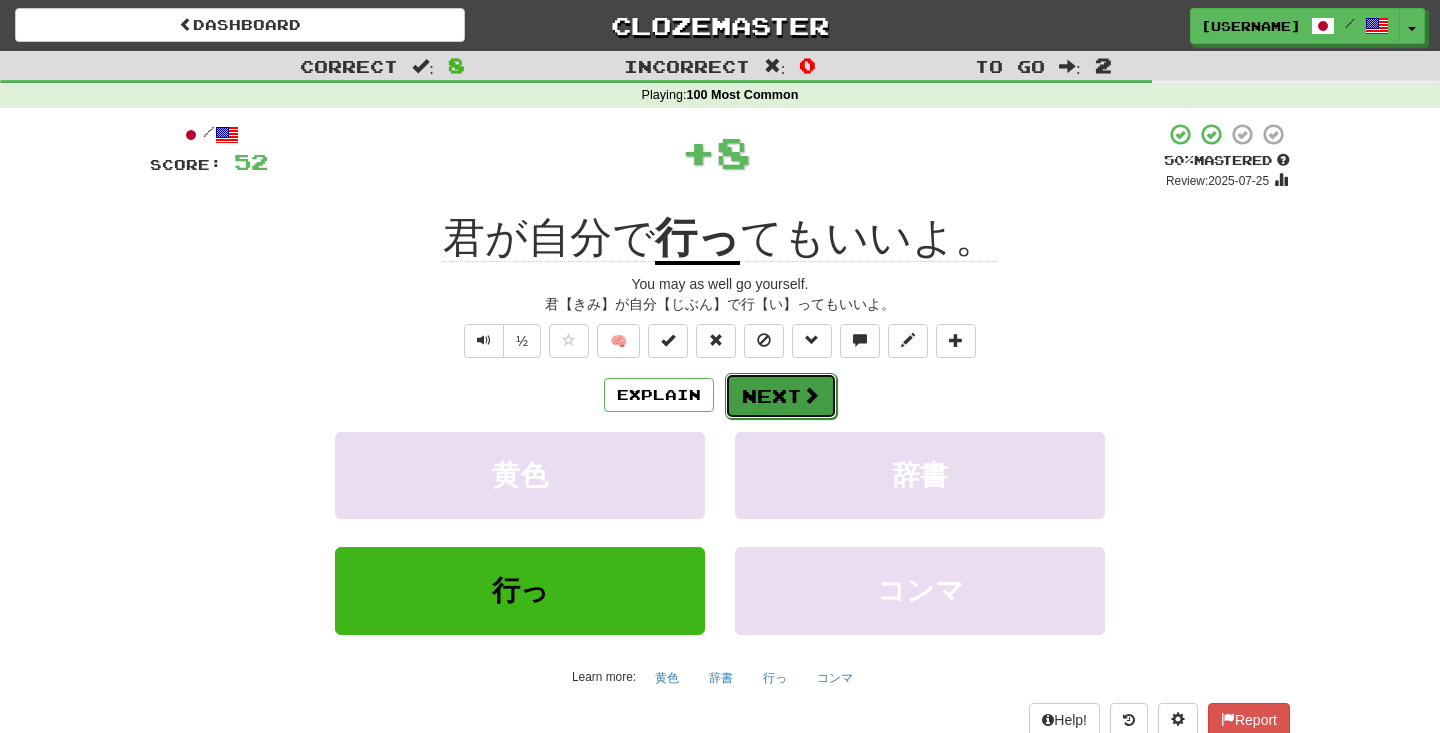 click on "Next" at bounding box center [781, 396] 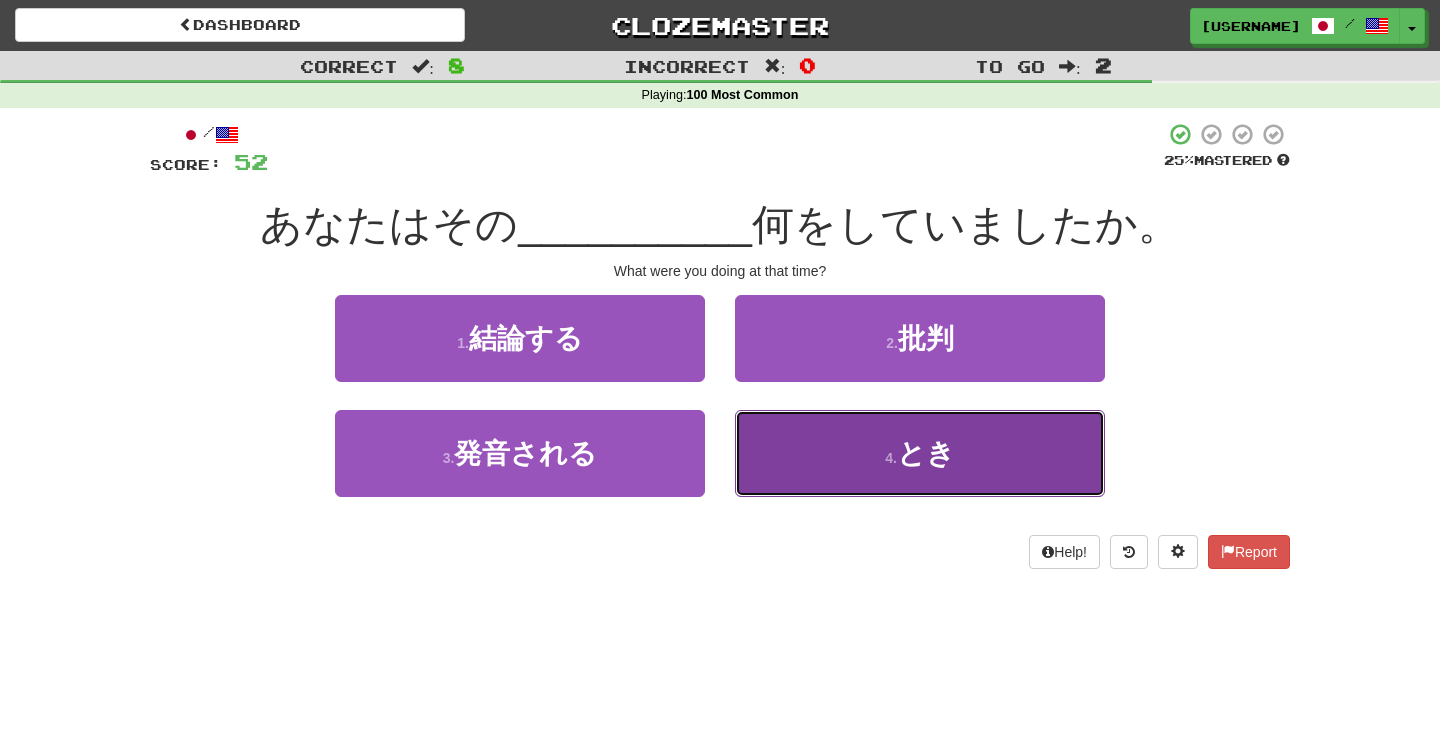 click on "4 .  とき" at bounding box center (920, 453) 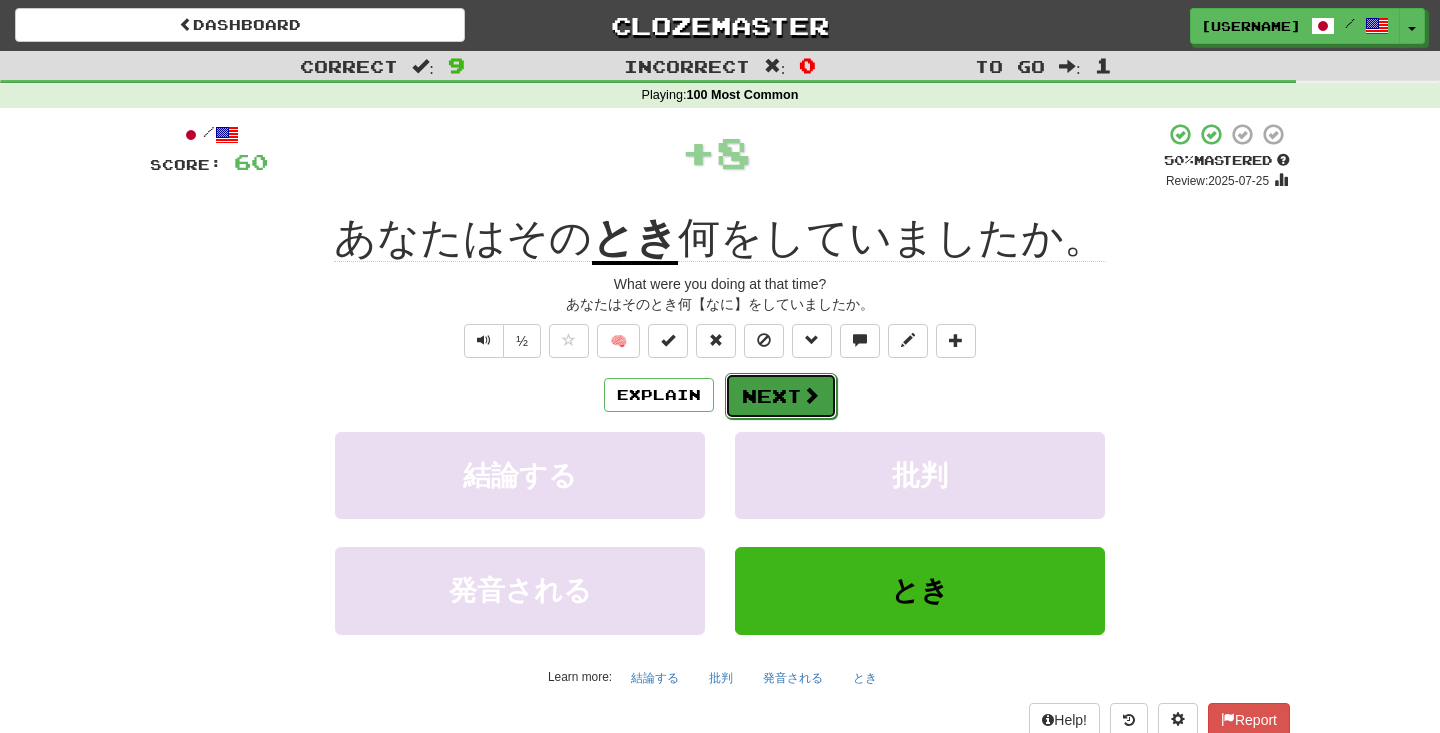 click on "Next" at bounding box center (781, 396) 